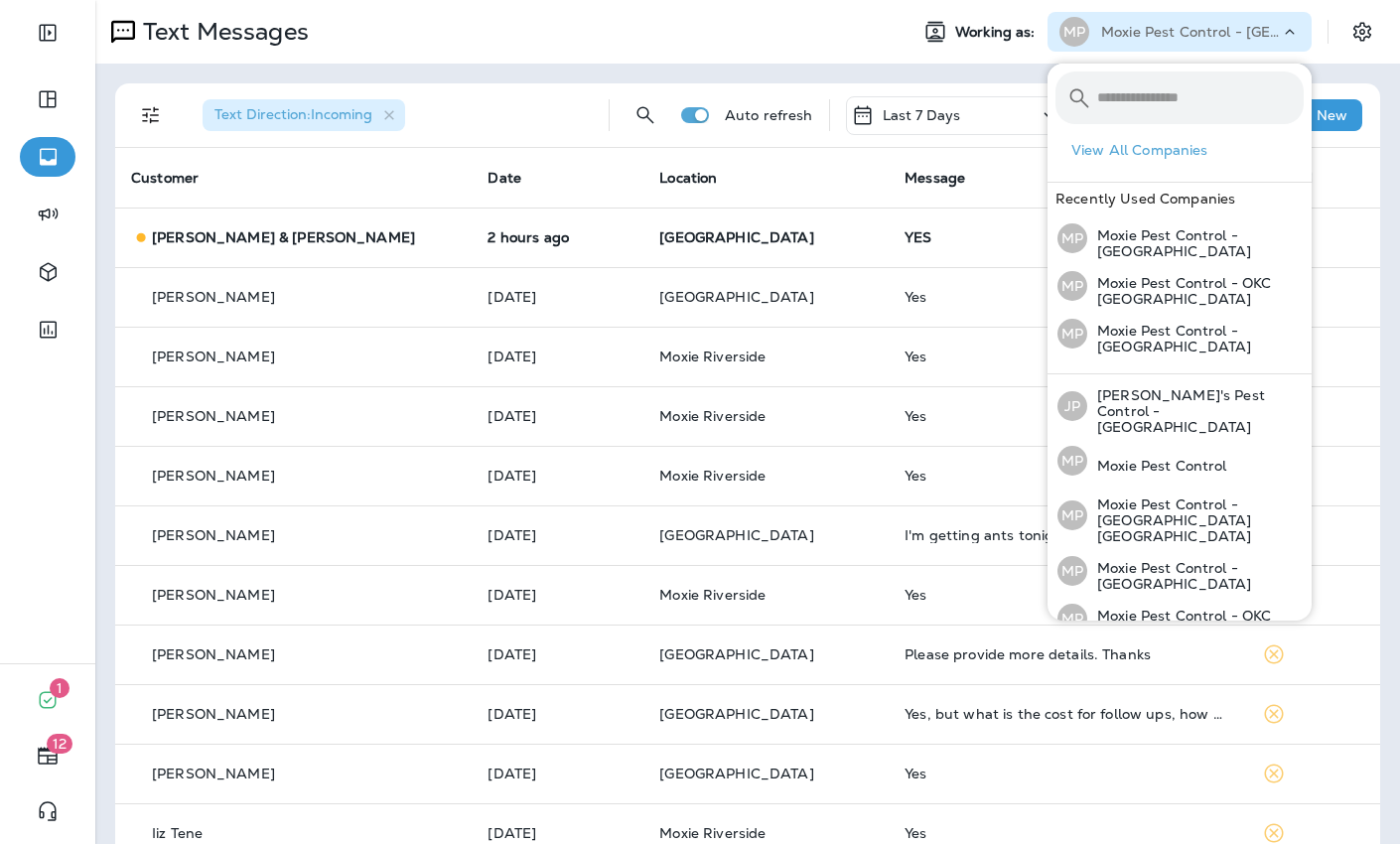 scroll, scrollTop: 0, scrollLeft: 0, axis: both 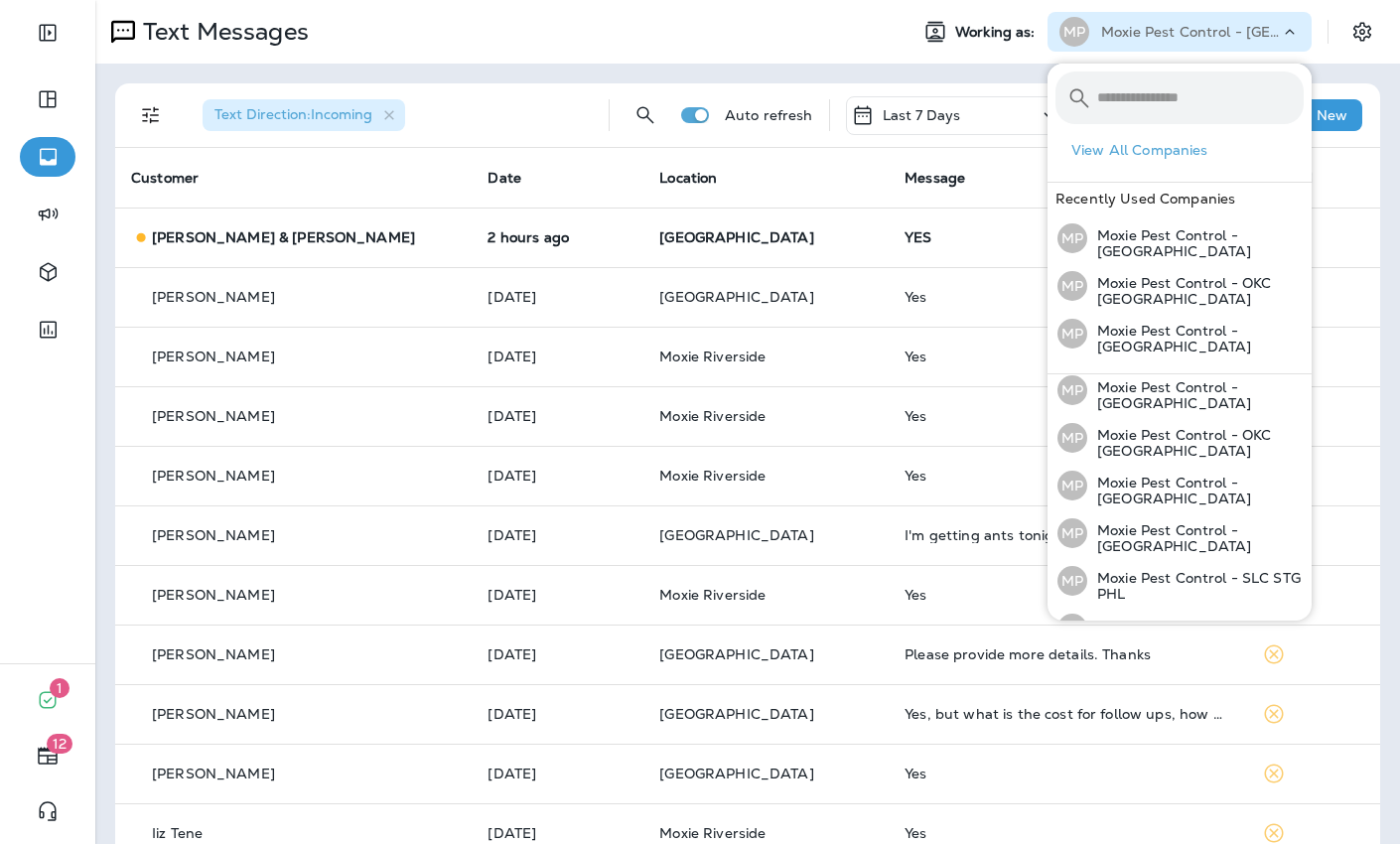click on "Text Direction :  Incoming   Auto refresh       Last 7 Days 1  -  20   New" at bounding box center [752, 115] 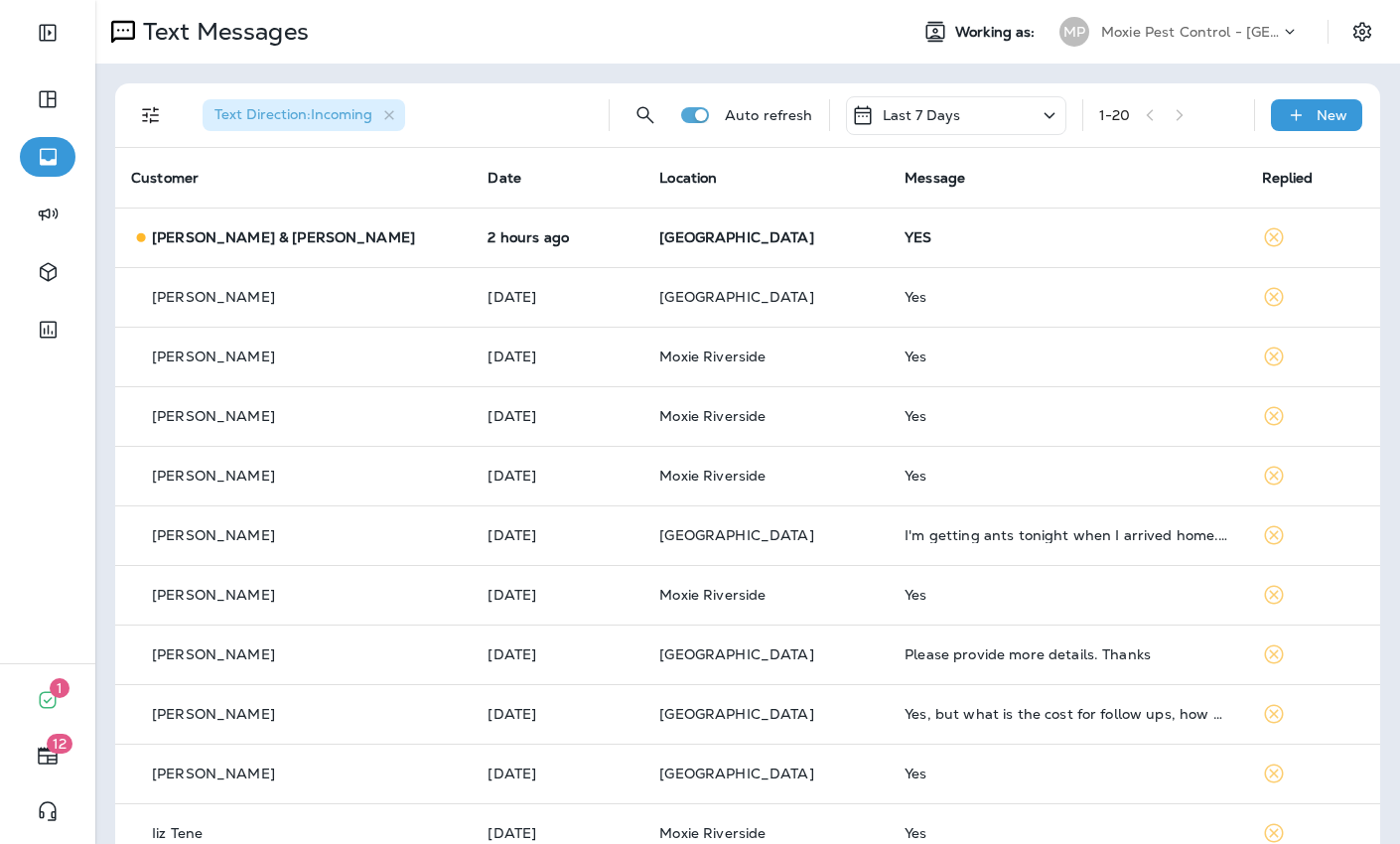 click on "Moxie Pest Control - OC Riverside" at bounding box center [1190, 32] 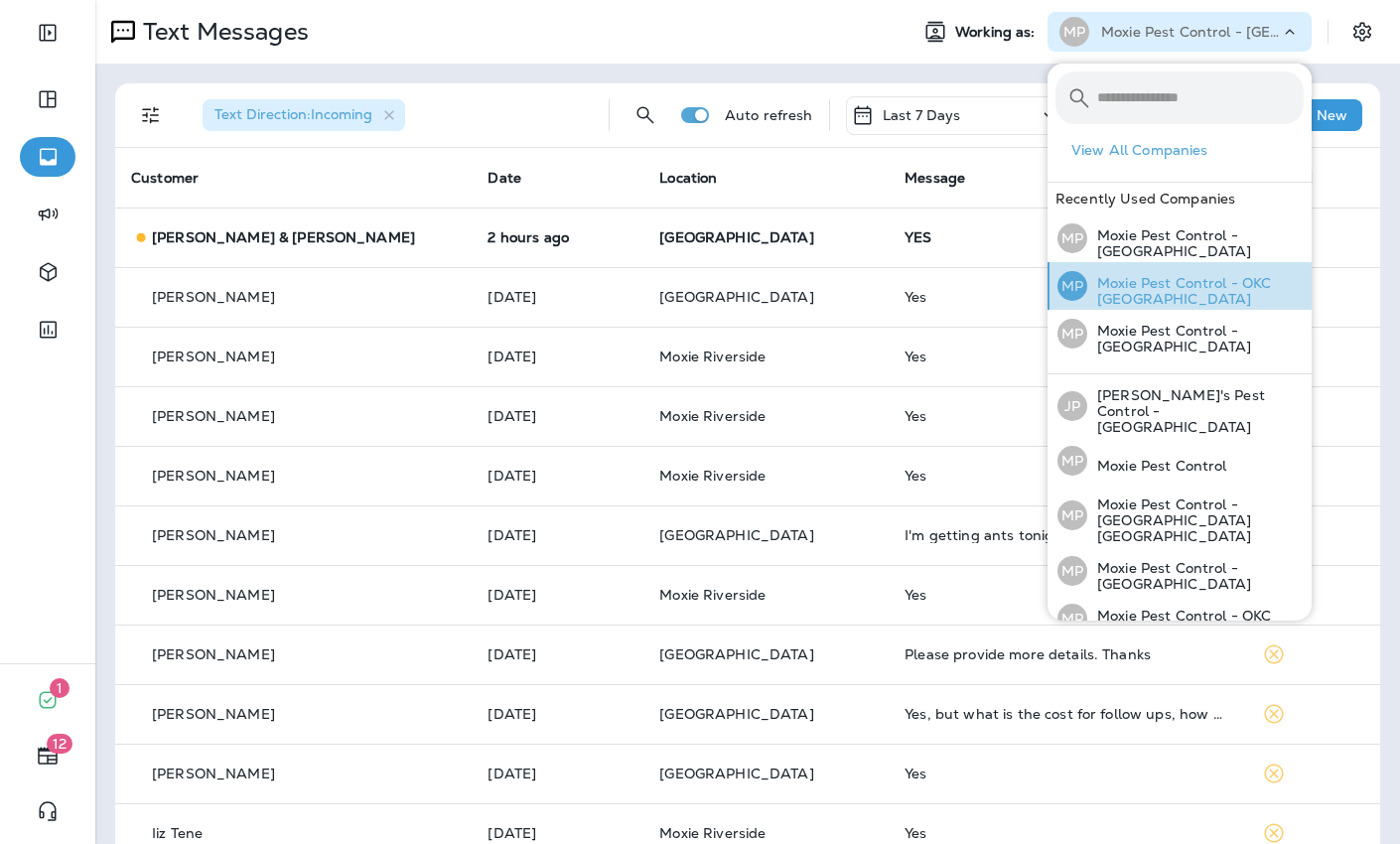 click on "Moxie Pest Control - OKC Tulsa" at bounding box center [1195, 291] 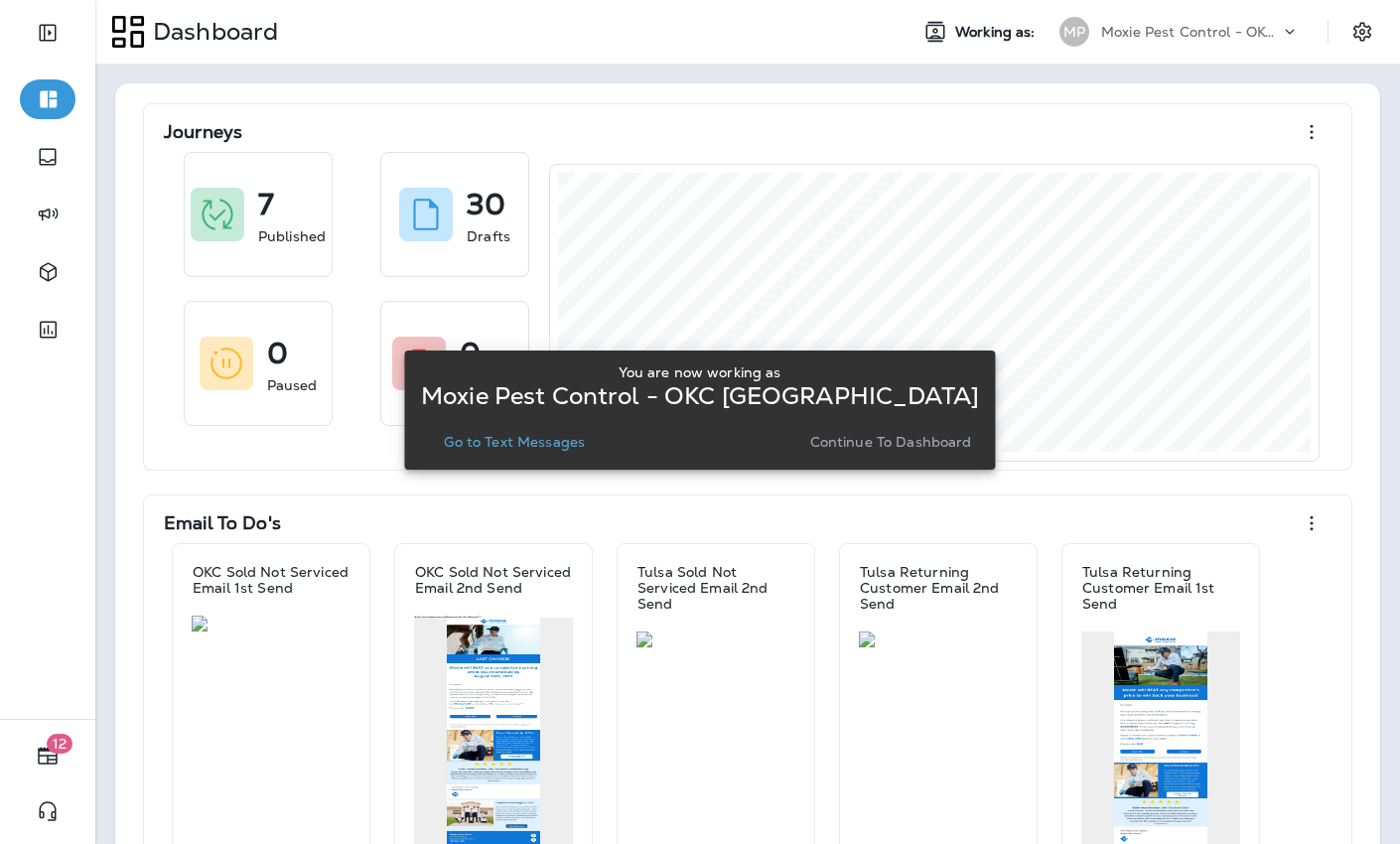 click on "Go to Text Messages" at bounding box center [514, 442] 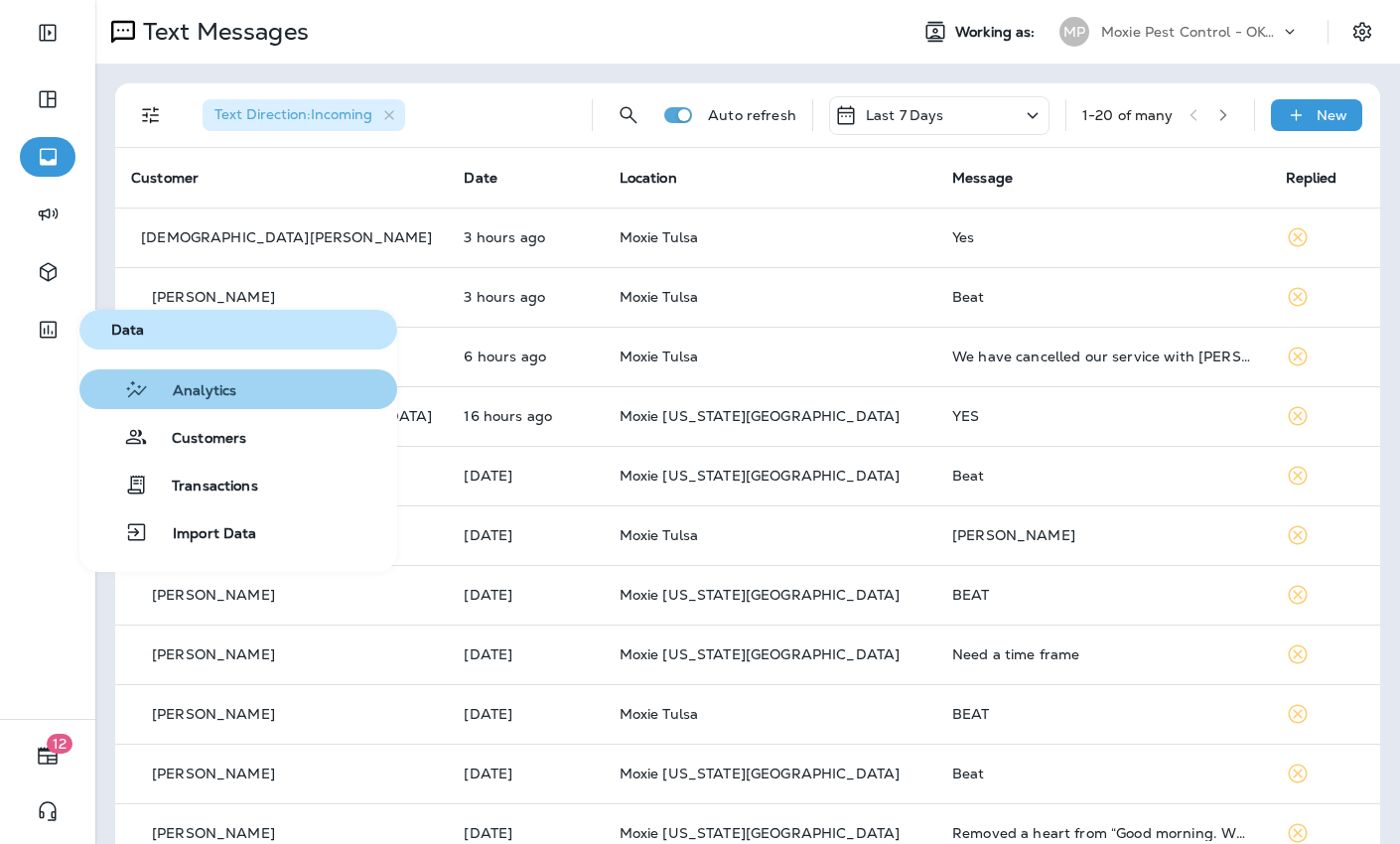 click on "Analytics" at bounding box center [193, 391] 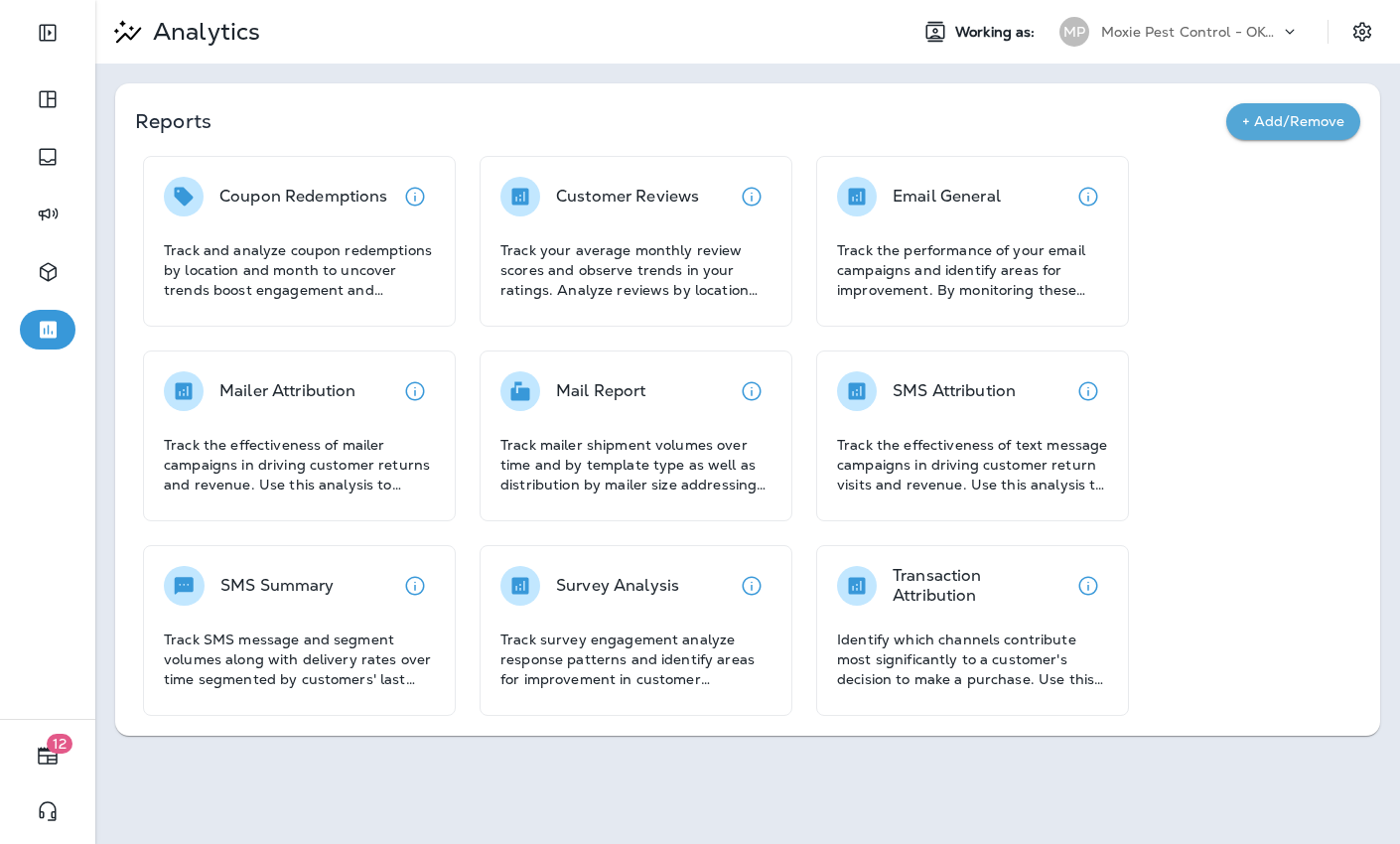 click on "Coupon Redemptions Track and analyze coupon redemptions by location and month to uncover trends  boost engagement  and optimize your promotional strategies. Customer Reviews Track your average monthly review scores and observe trends in your ratings. Analyze reviews by location and view the average review score and the total number of reviews left each month. Use these insights to enhance customer satisfaction and improve your ratings.
Email General Track the performance of your email campaigns and identify areas for improvement. By monitoring these metrics, you can optimize your email campaigns to improve engagement and drive conversions. Mailer Attribution Track the effectiveness of mailer campaigns in driving customer returns and revenue. Use this analysis to allocate resources effectively and optimize your mailer marketing for better ROI.
Mail Report SMS Attribution SMS Summary Survey Analysis Transaction Attribution" at bounding box center [730, 436] 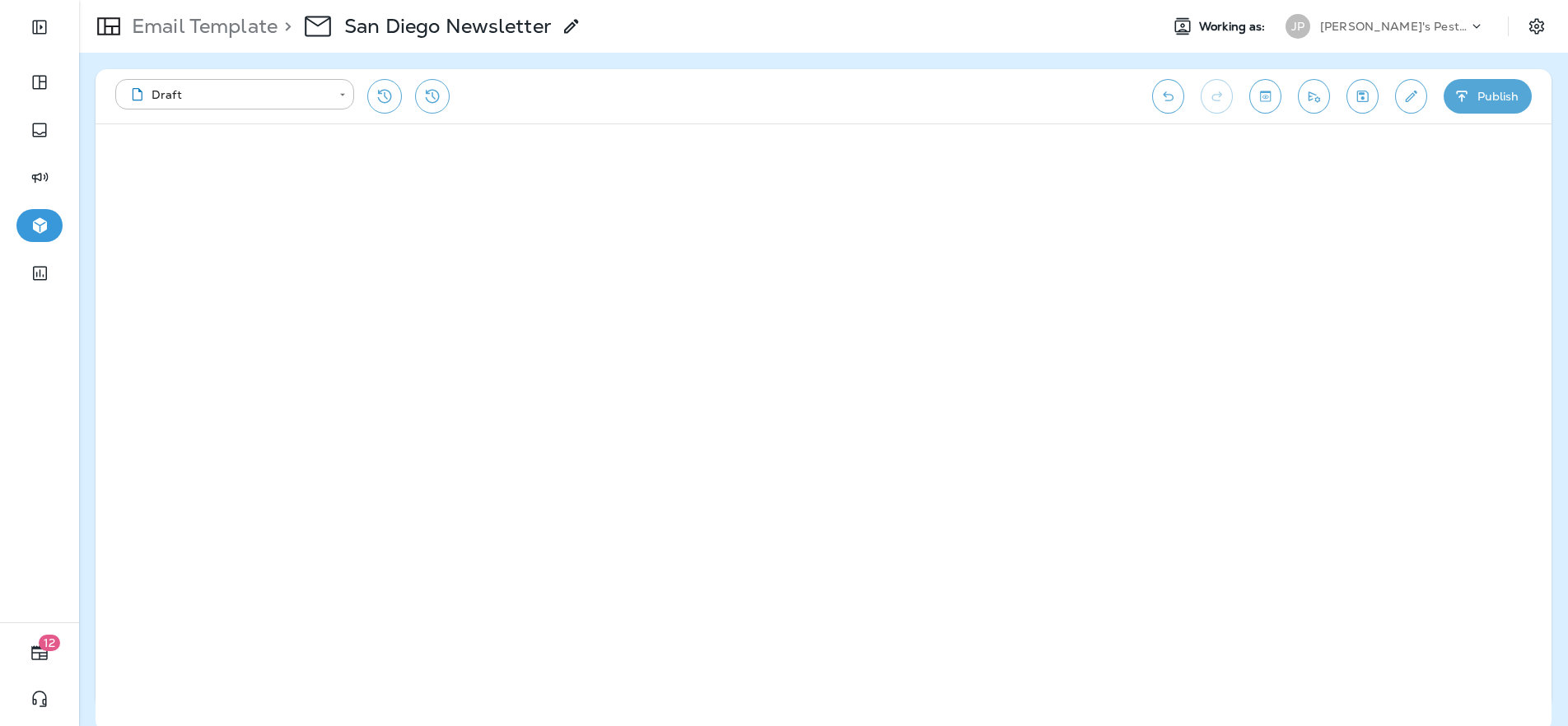 scroll, scrollTop: 0, scrollLeft: 0, axis: both 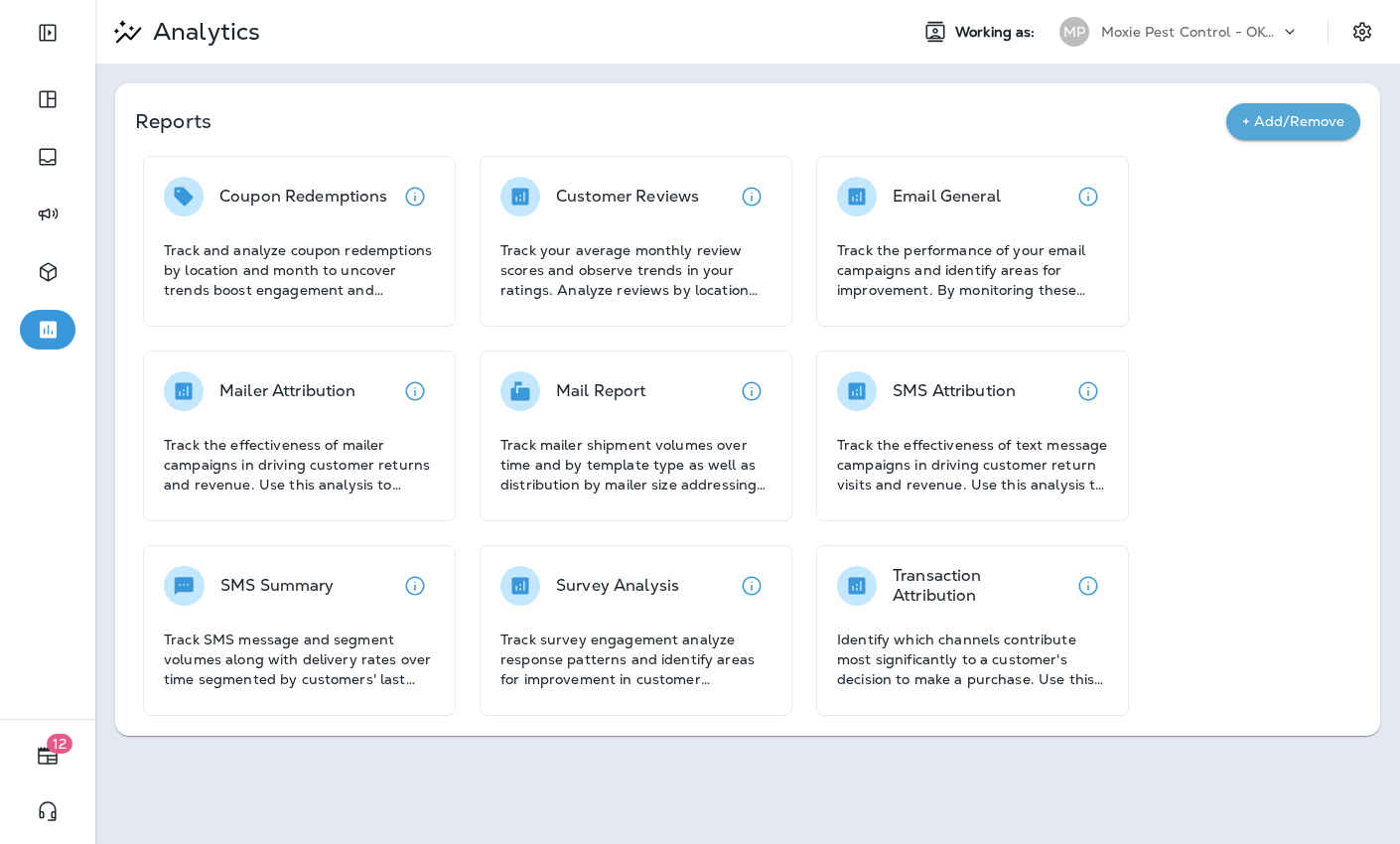 click on "Moxie Pest Control - OKC [GEOGRAPHIC_DATA]" at bounding box center [1190, 32] 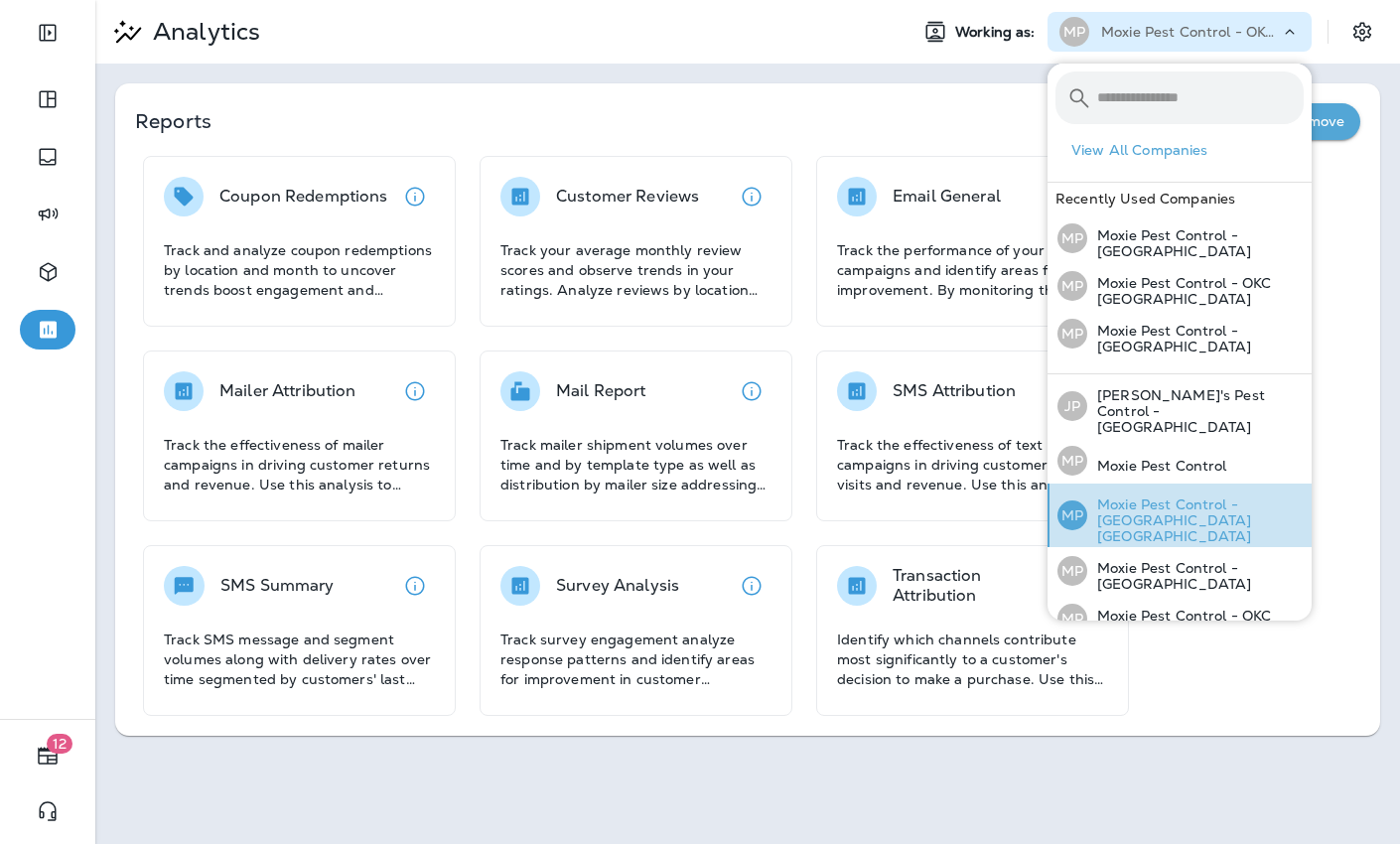 click on "Moxie Pest Control - [GEOGRAPHIC_DATA] [GEOGRAPHIC_DATA]" at bounding box center (1195, 520) 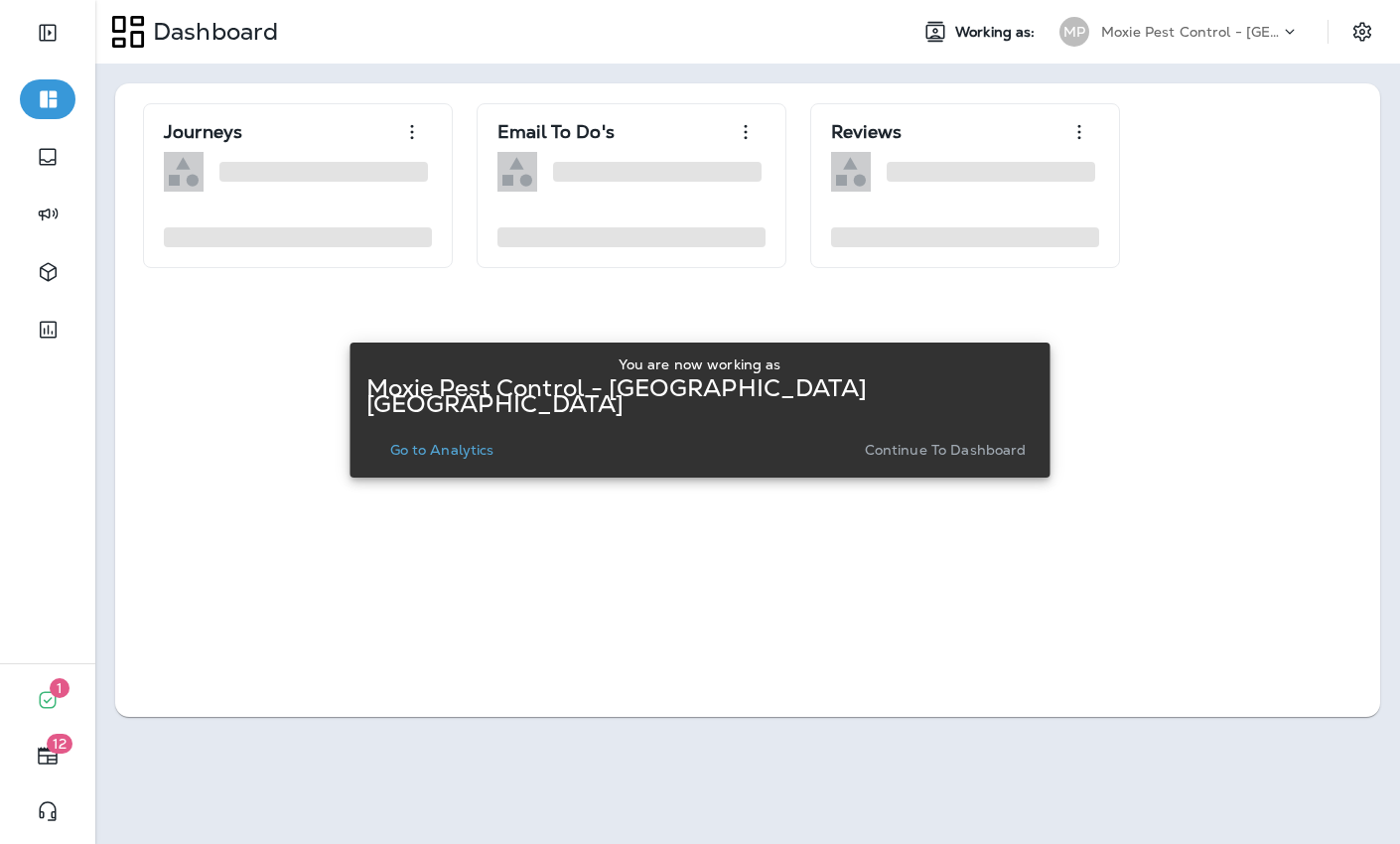 click on "Go to Analytics" at bounding box center [442, 450] 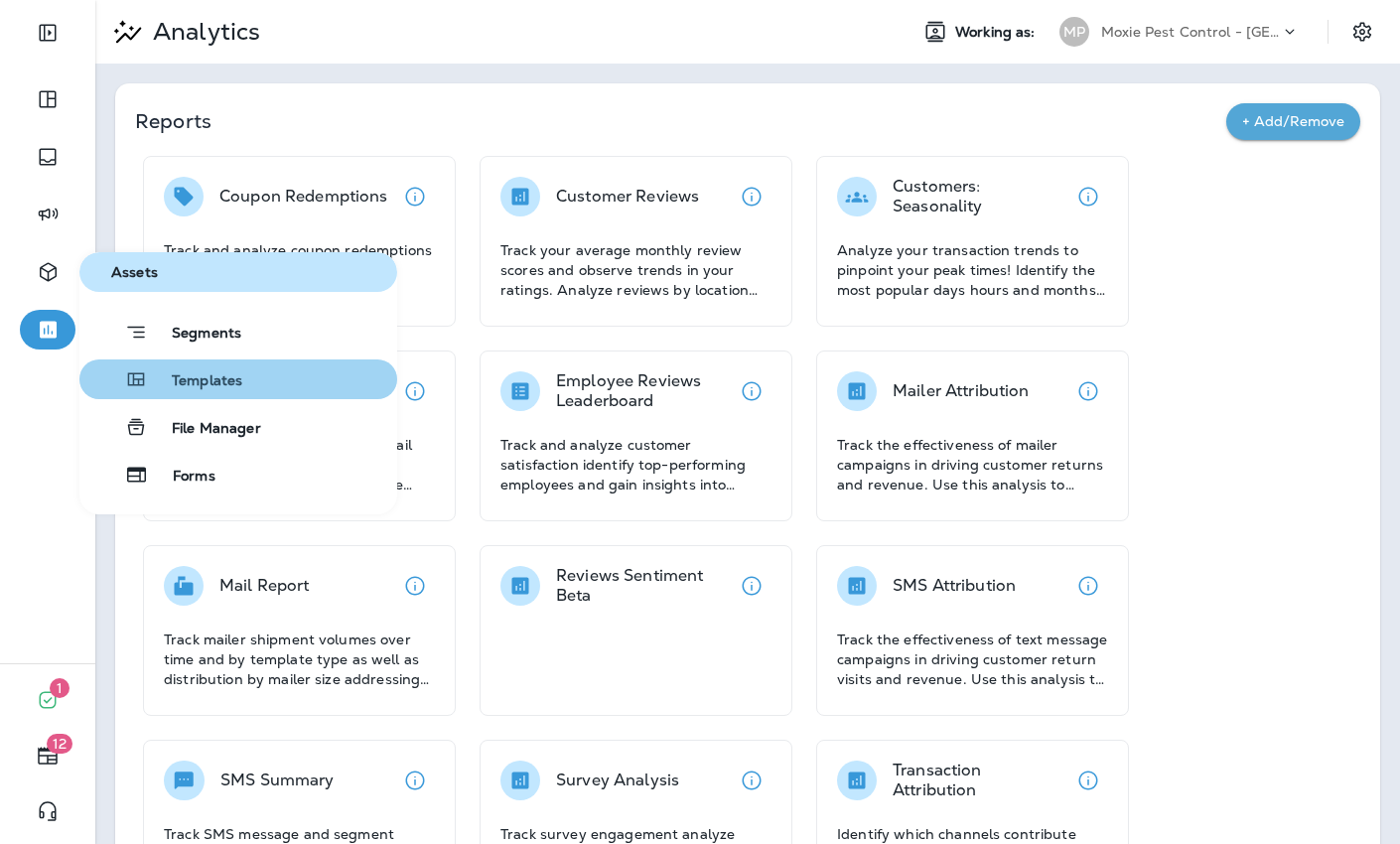 click on "Templates" at bounding box center (195, 381) 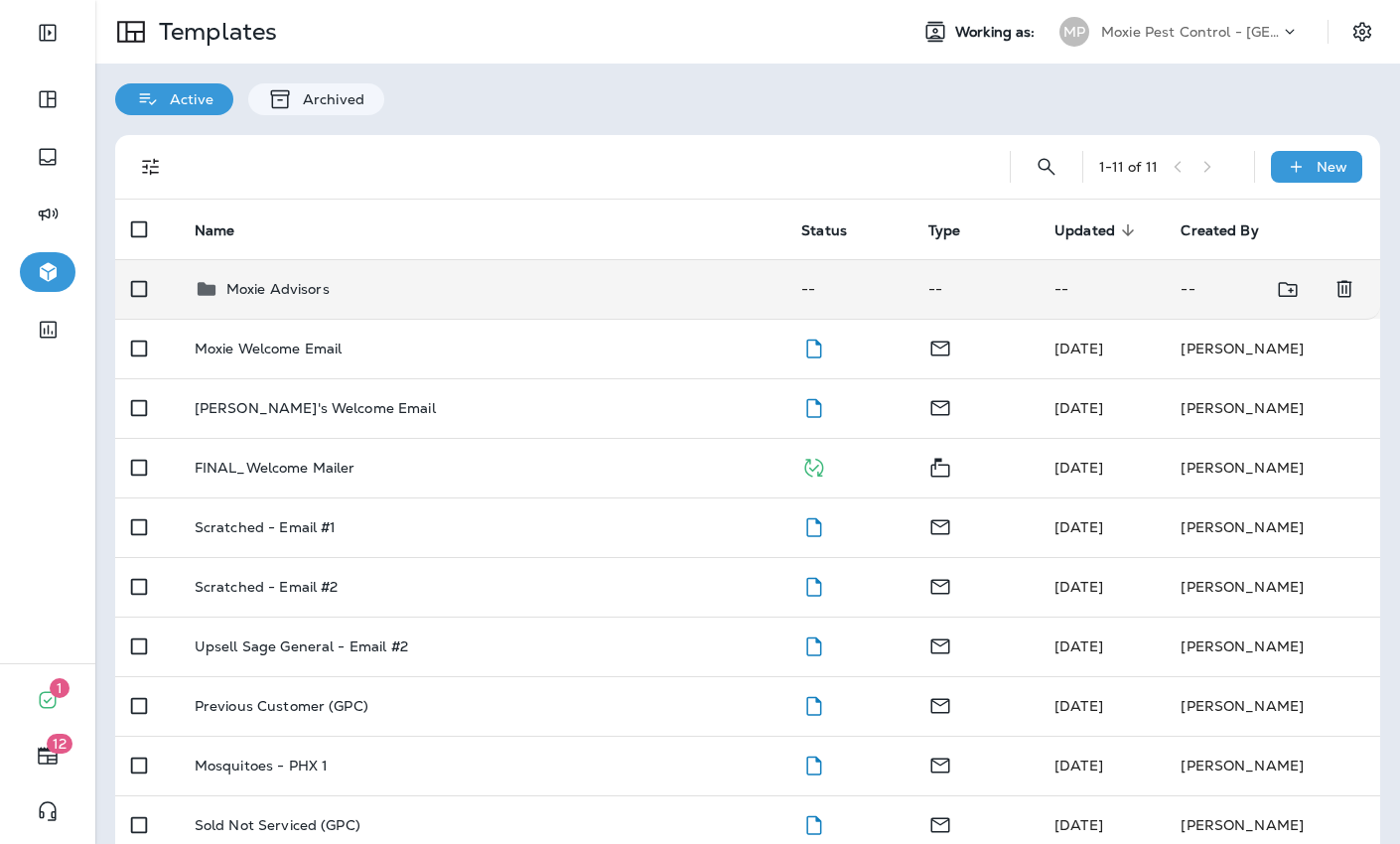 click on "Moxie Advisors" at bounding box center (483, 289) 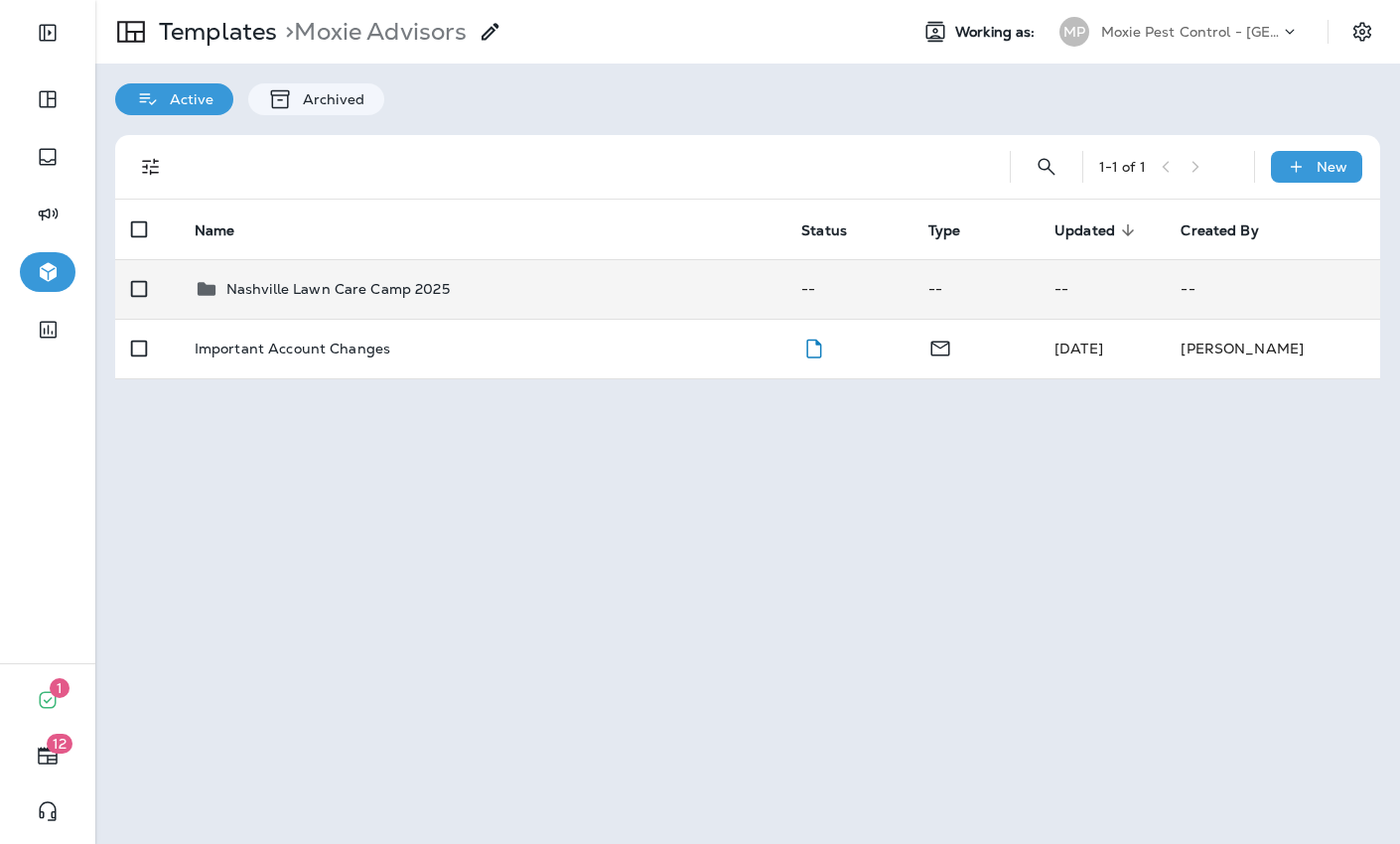 click on "Nashville Lawn Care Camp 2025" at bounding box center [483, 289] 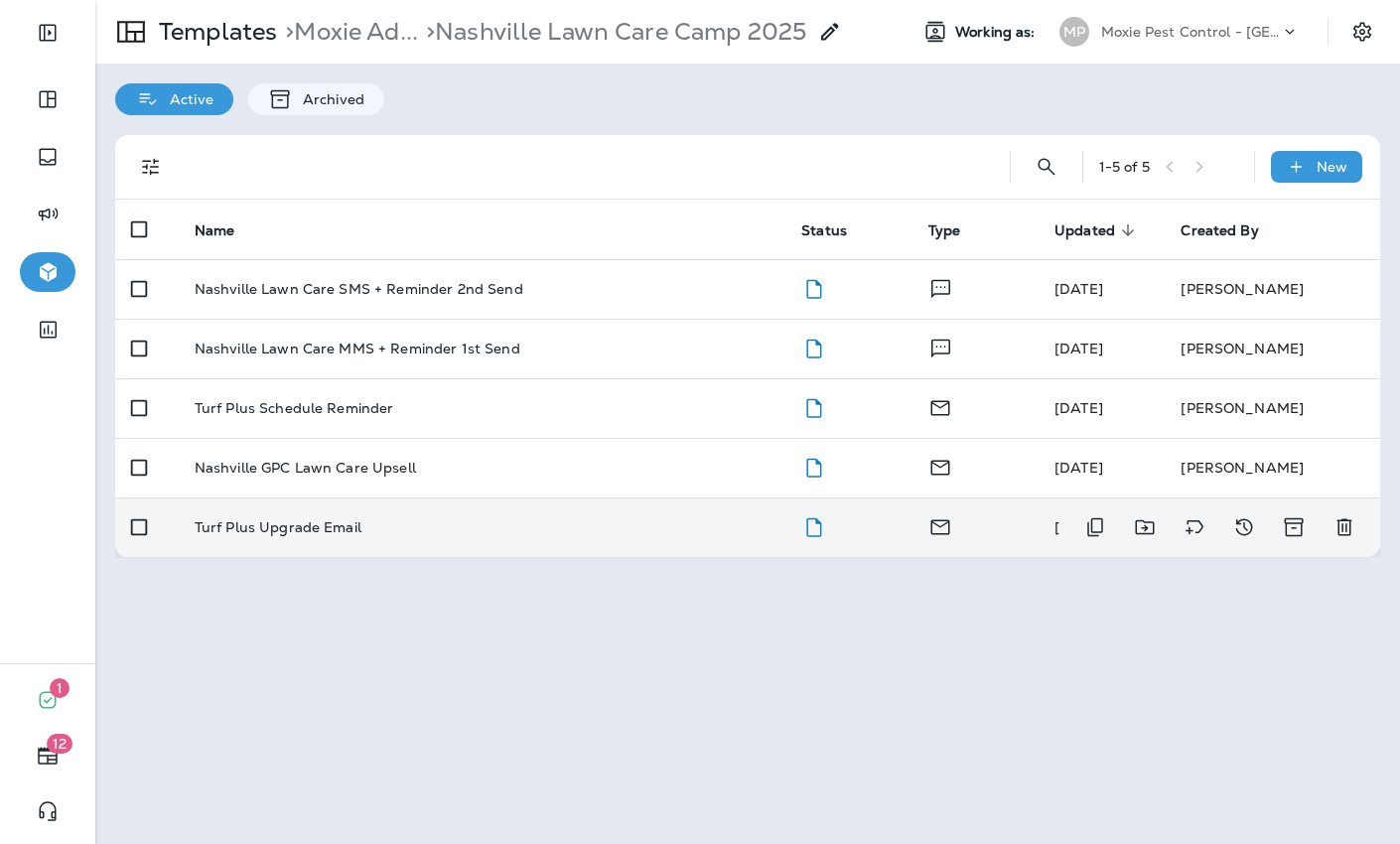 click on "Turf Plus Upgrade Email" at bounding box center [483, 527] 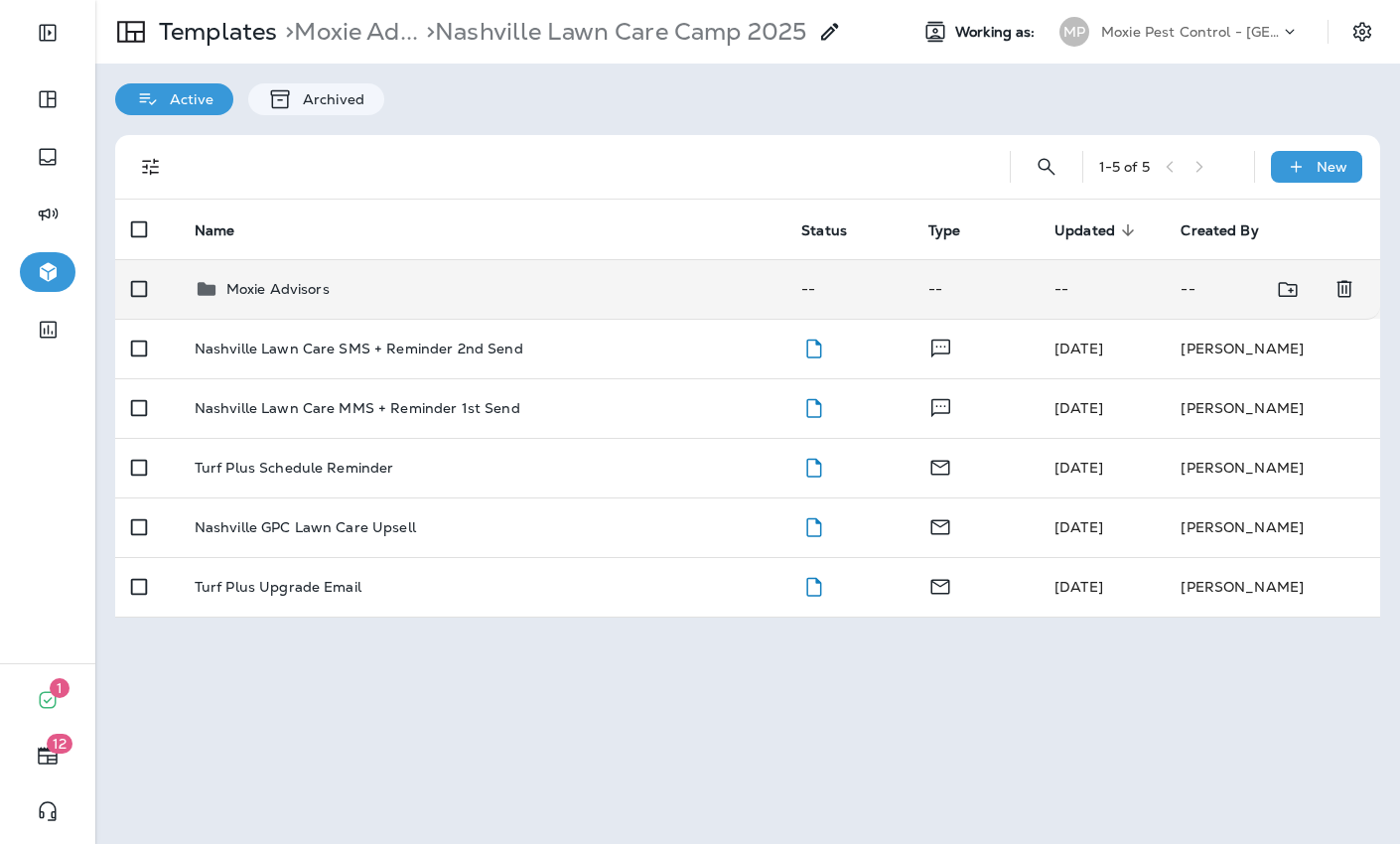 click on "Moxie Advisors" at bounding box center [483, 289] 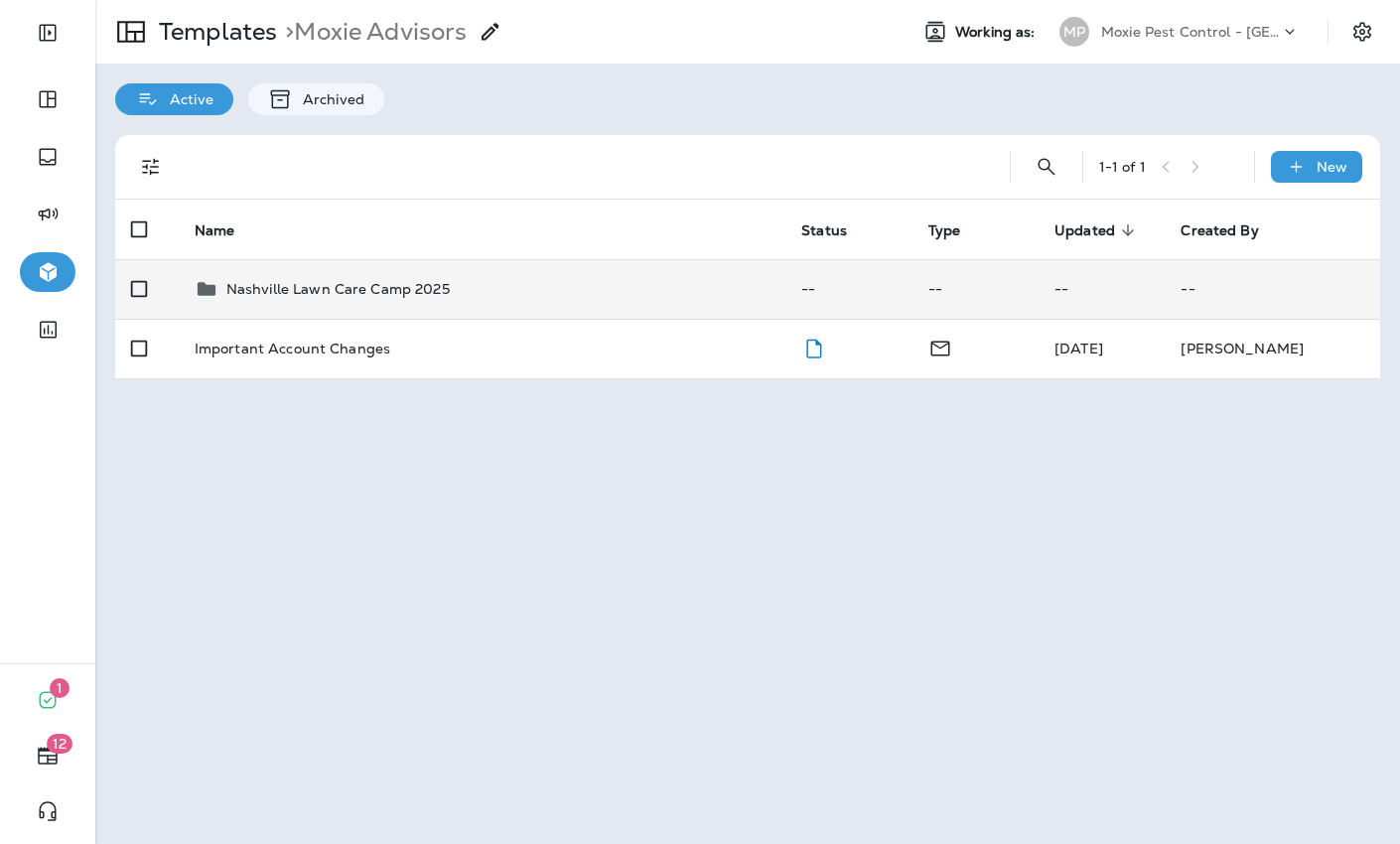 click on "Nashville Lawn Care Camp 2025" at bounding box center (338, 289) 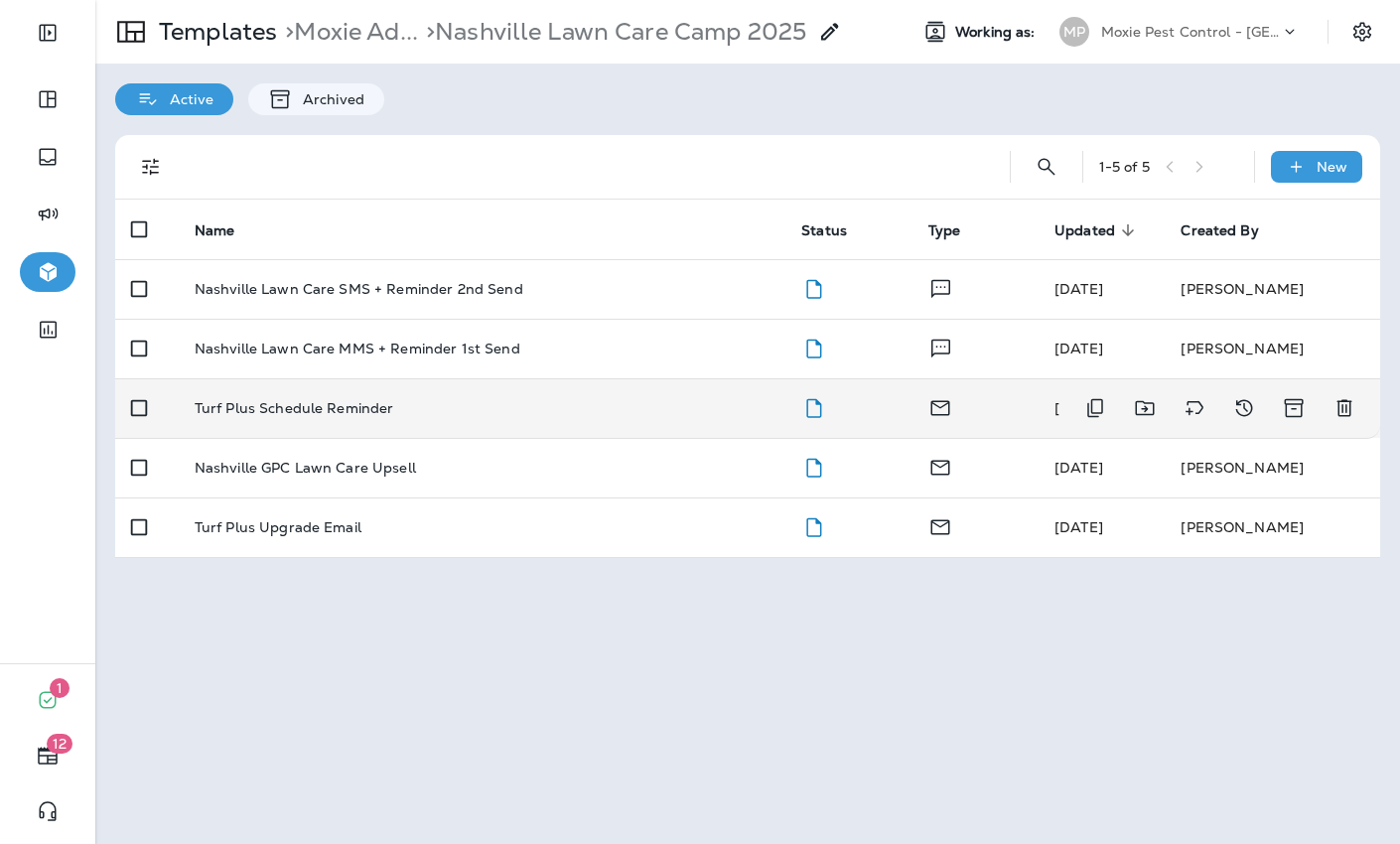 click on "Turf Plus Schedule Reminder" at bounding box center (294, 408) 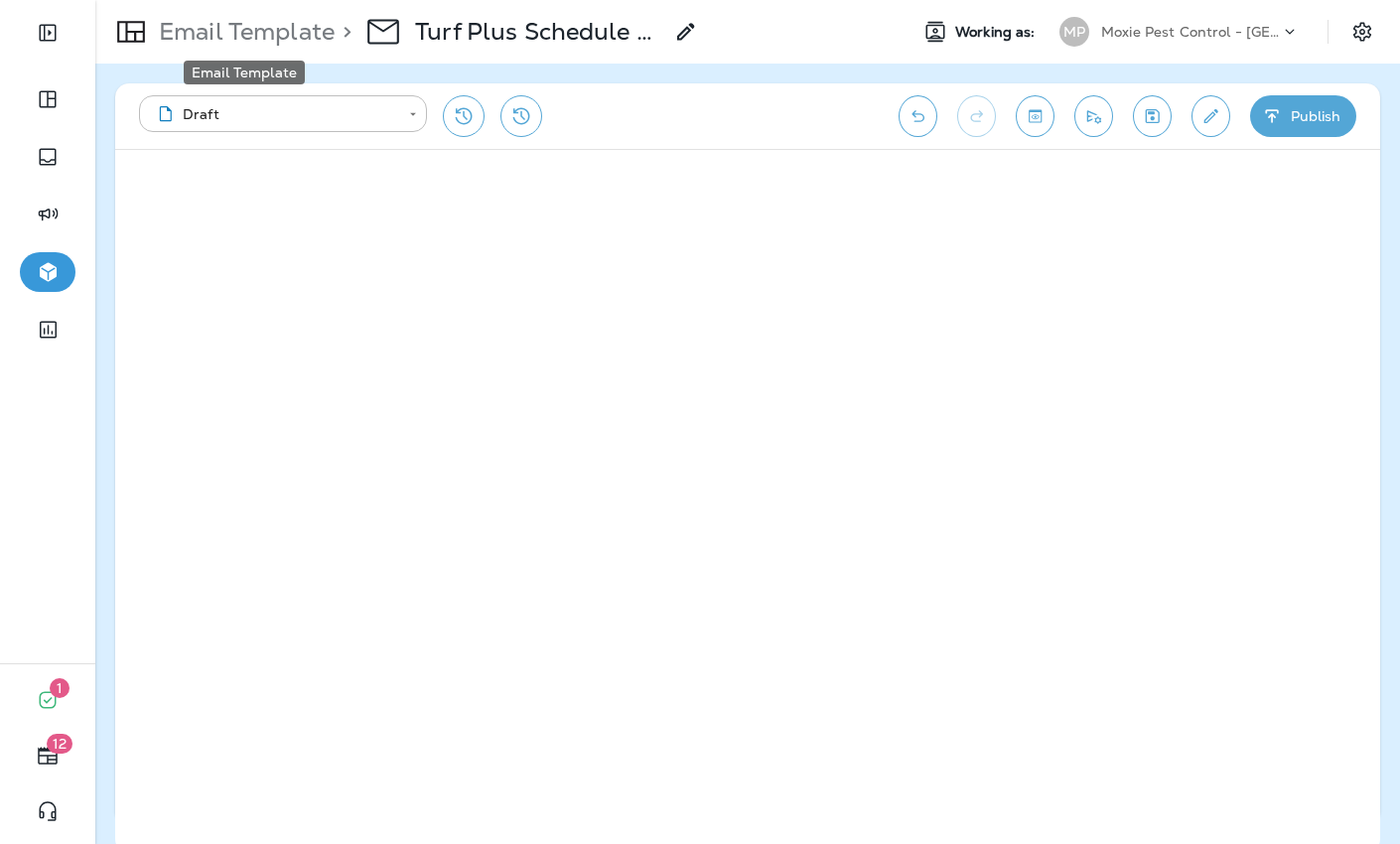 click on "Email Template" at bounding box center [242, 32] 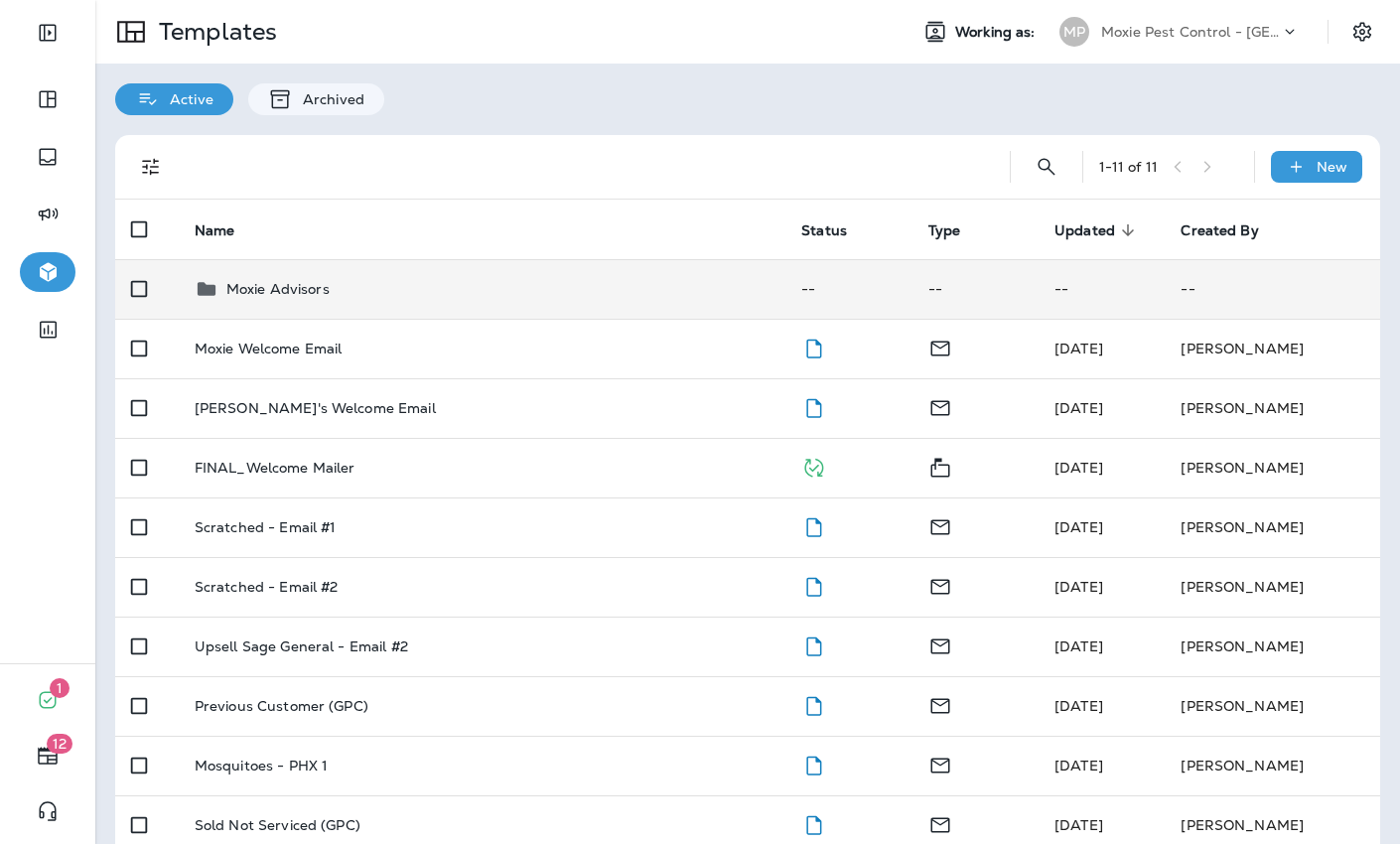 click on "Moxie Advisors" at bounding box center [483, 289] 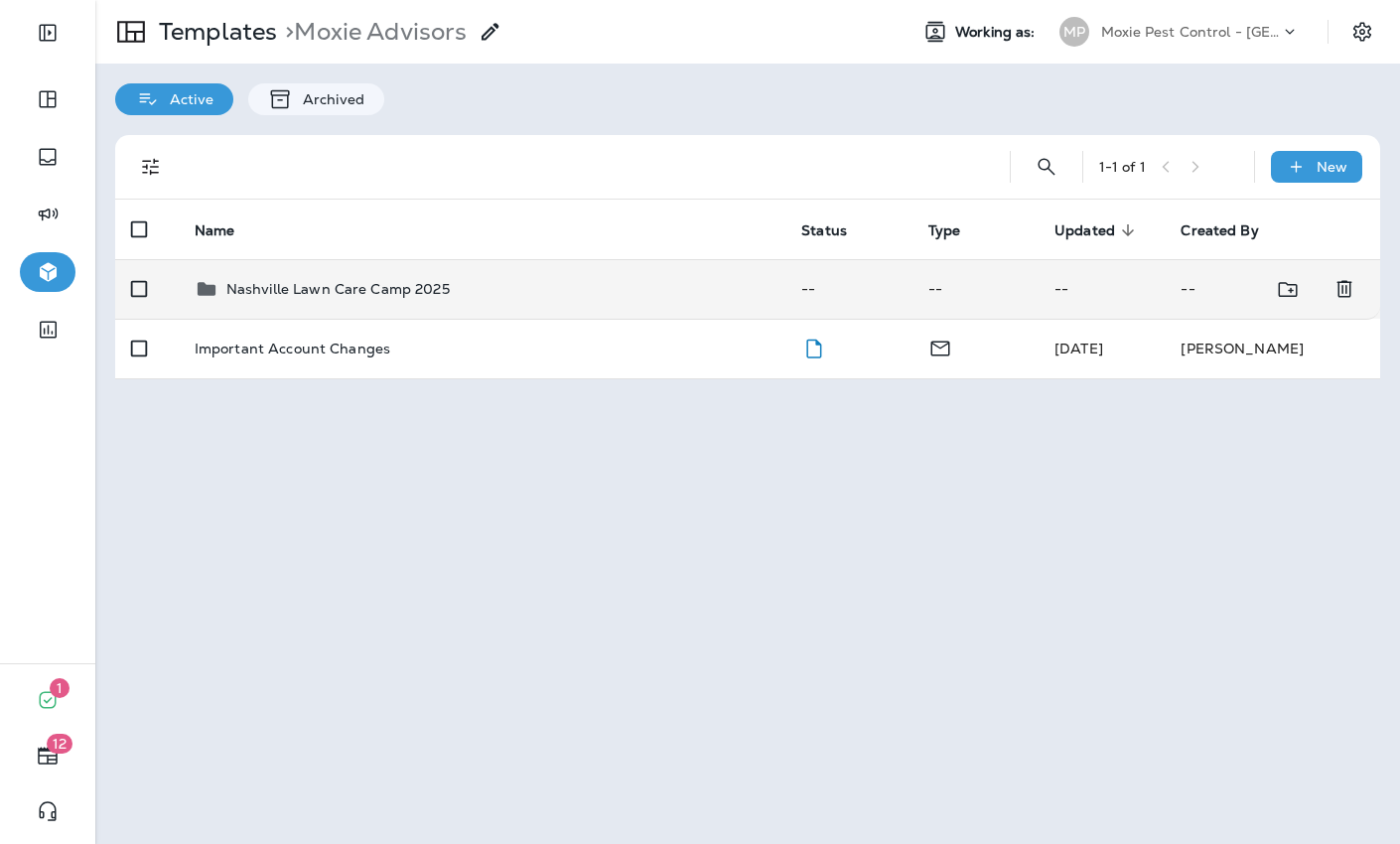 click on "Nashville Lawn Care Camp 2025" at bounding box center [338, 289] 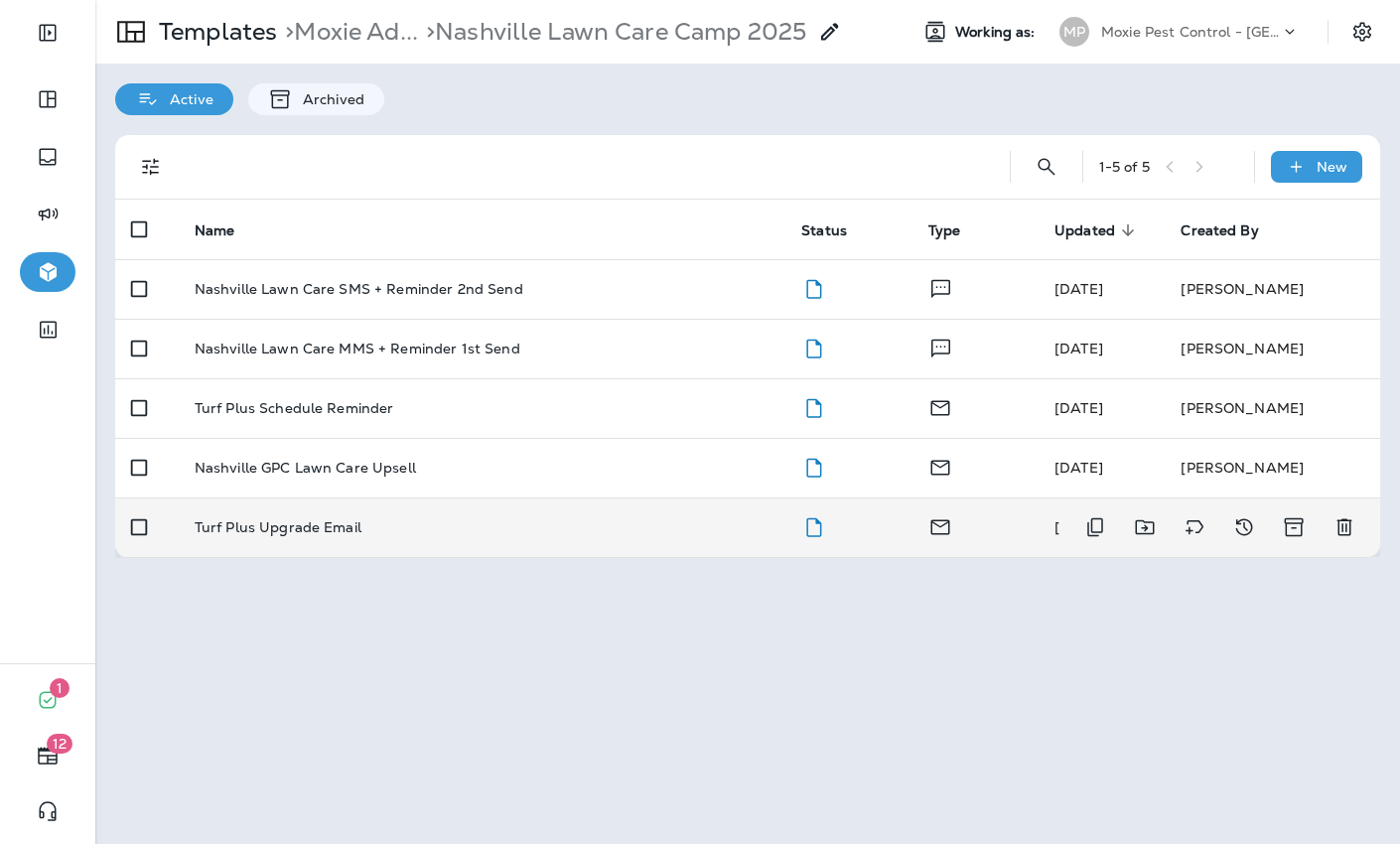 click on "Turf Plus Upgrade Email" at bounding box center [278, 527] 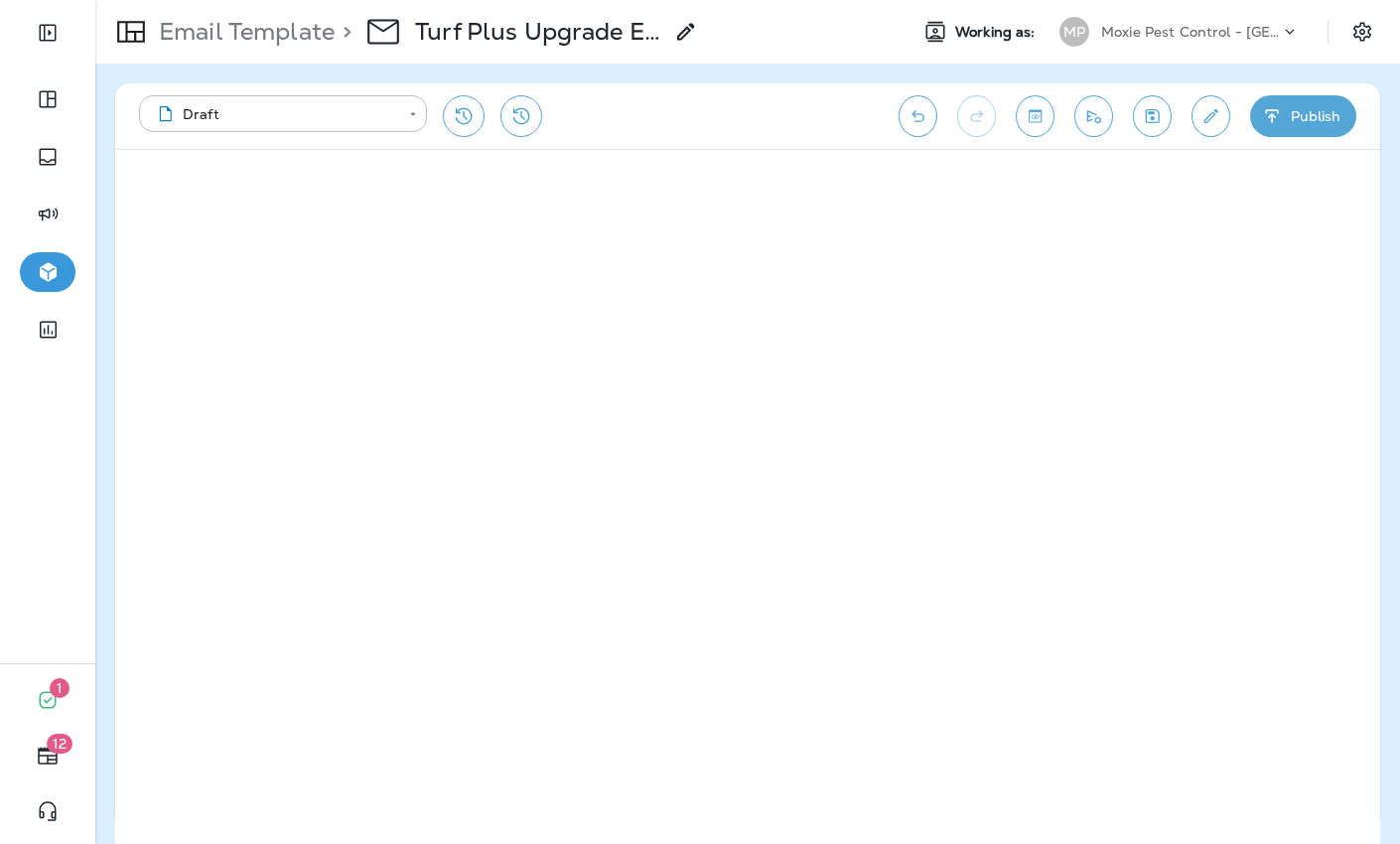 click on "**********" at bounding box center [748, 116] 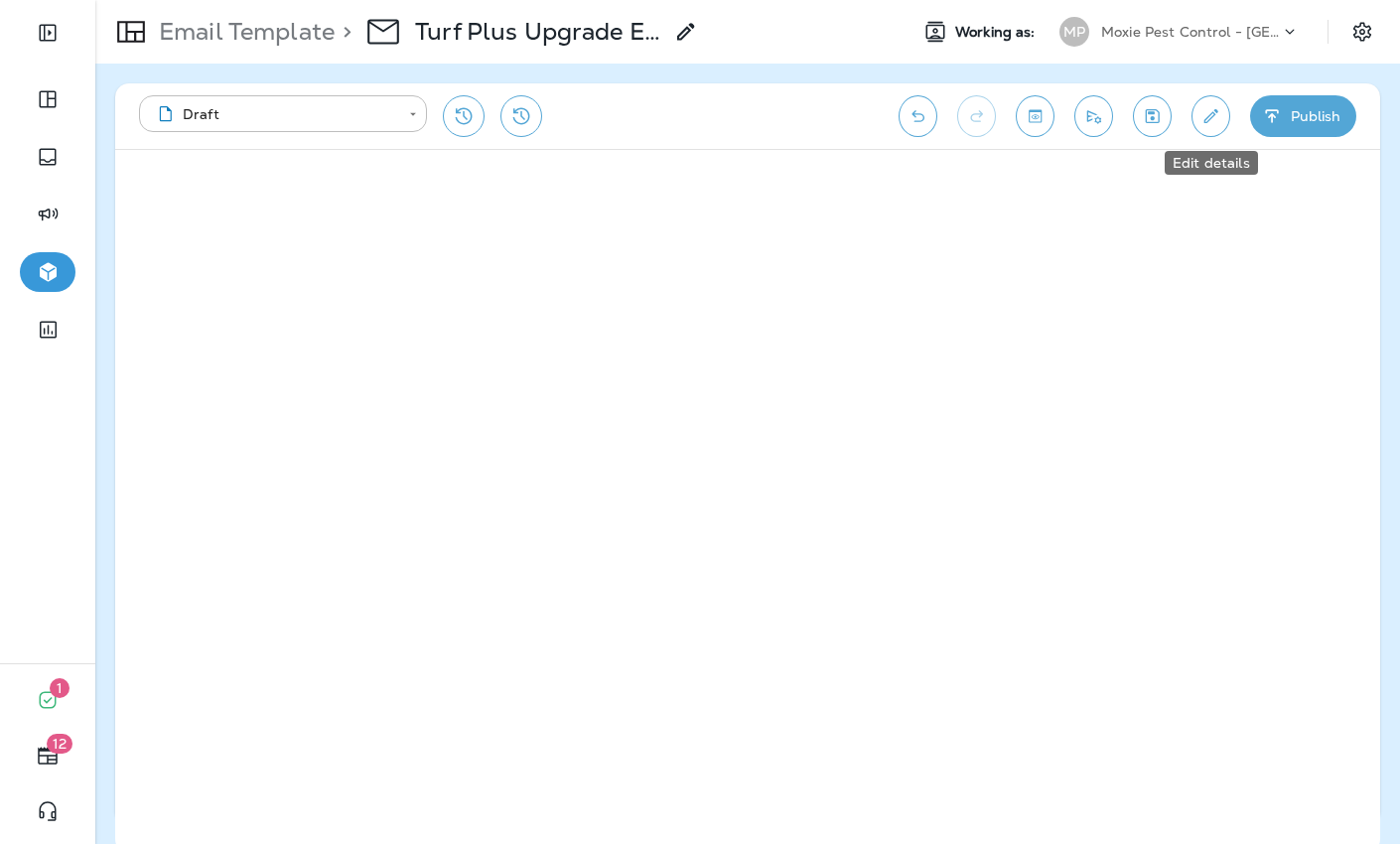 click 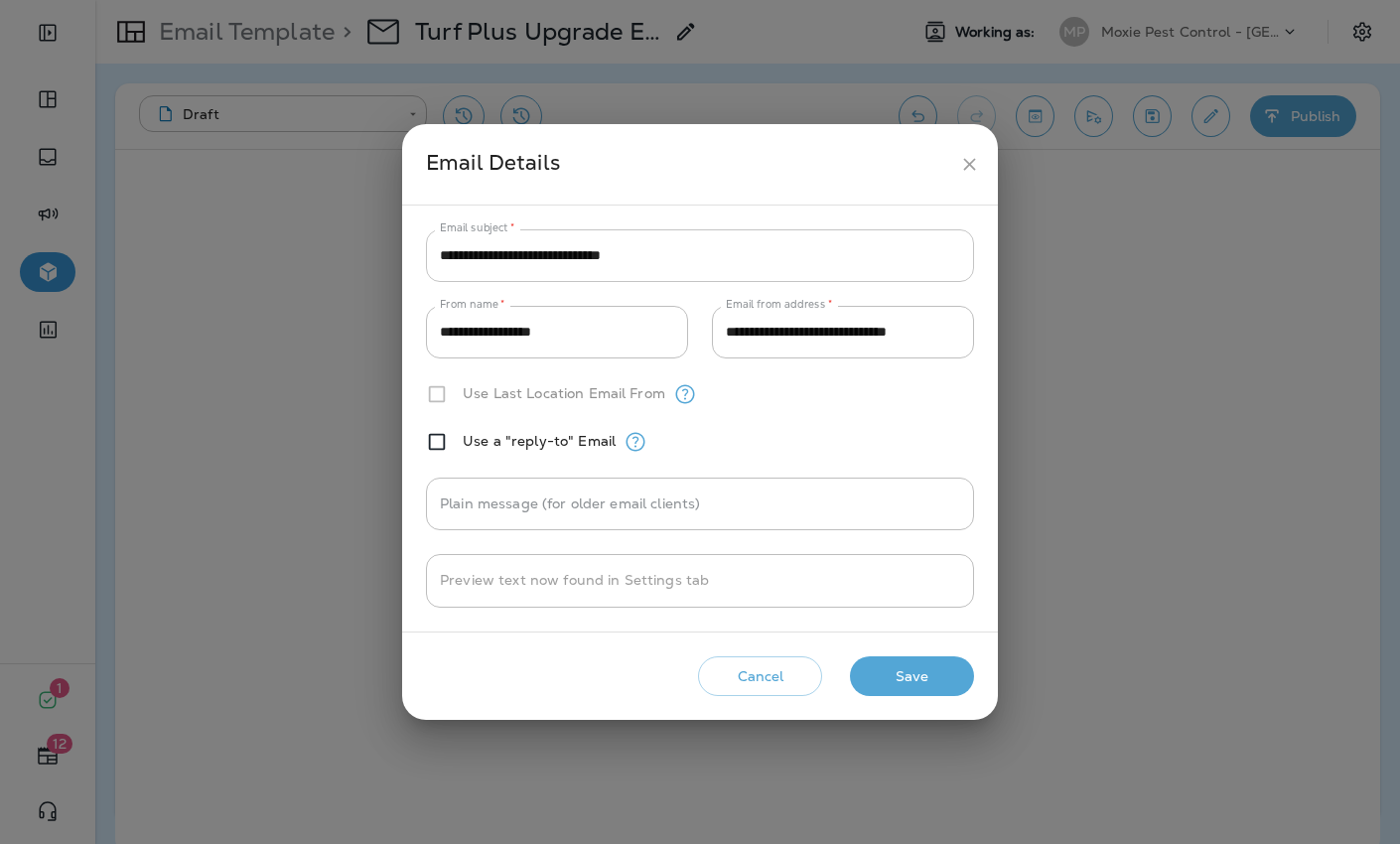 click on "**********" at bounding box center (700, 255) 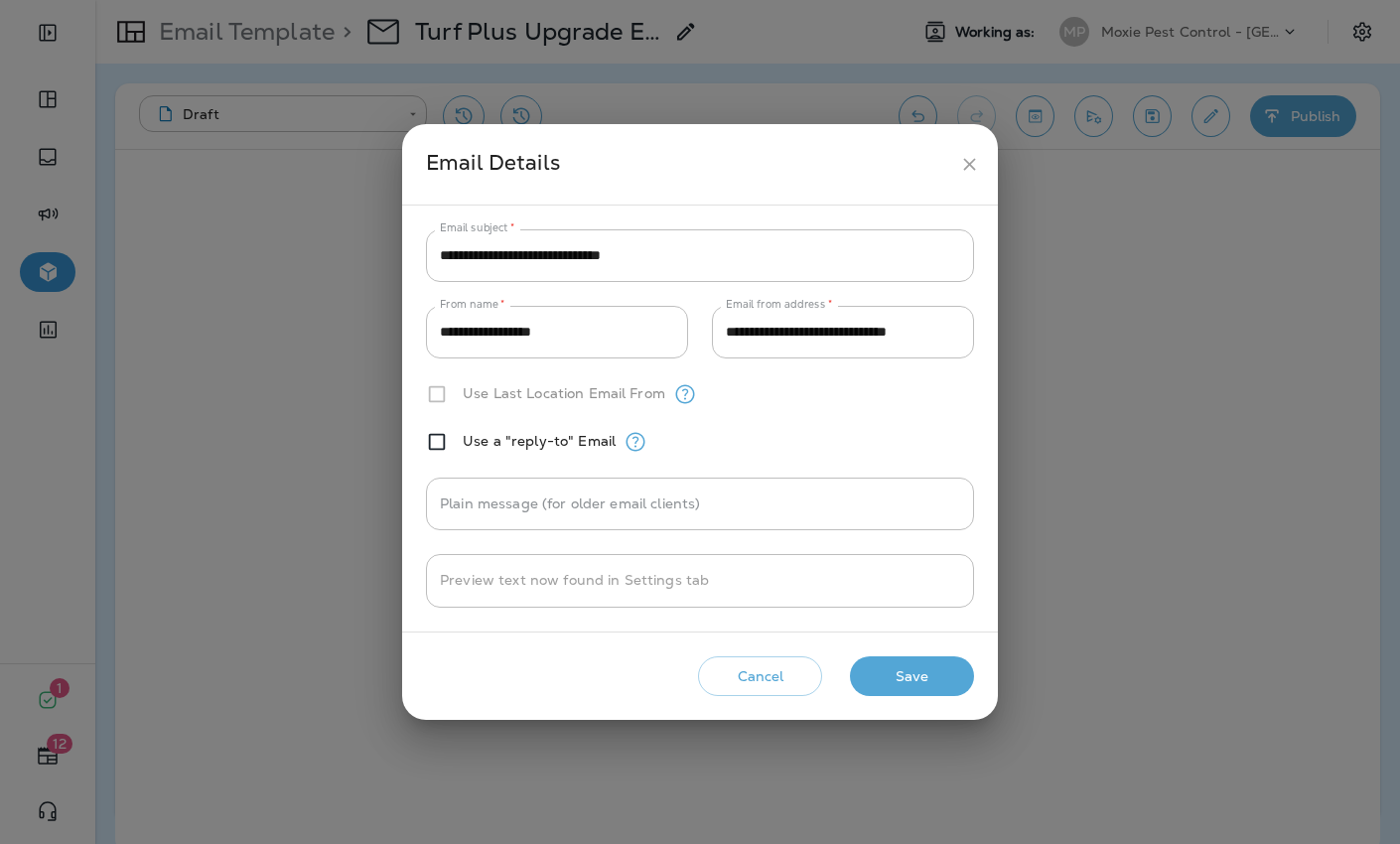 click on "Email Details" at bounding box center [688, 164] 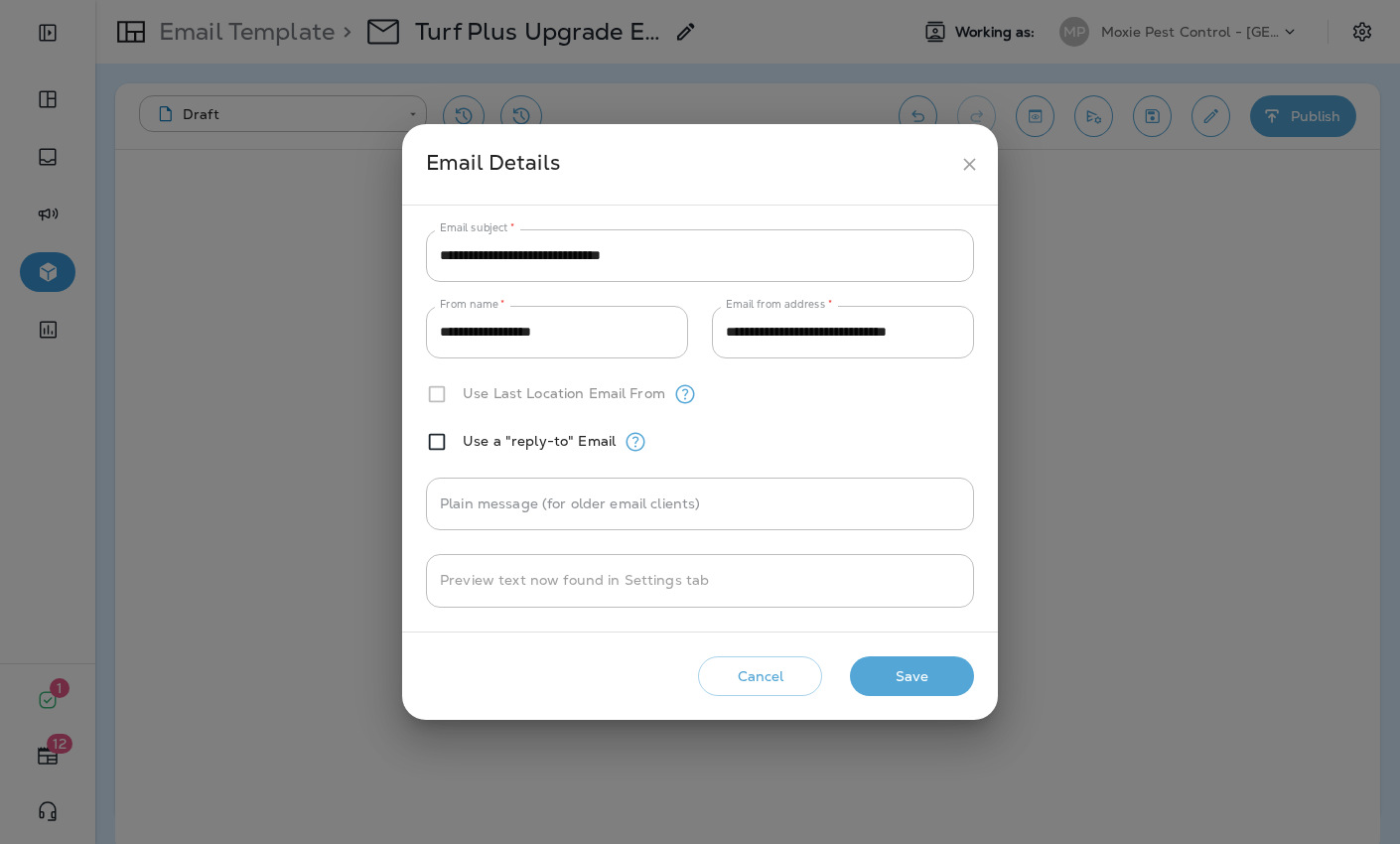 click at bounding box center (969, 164) 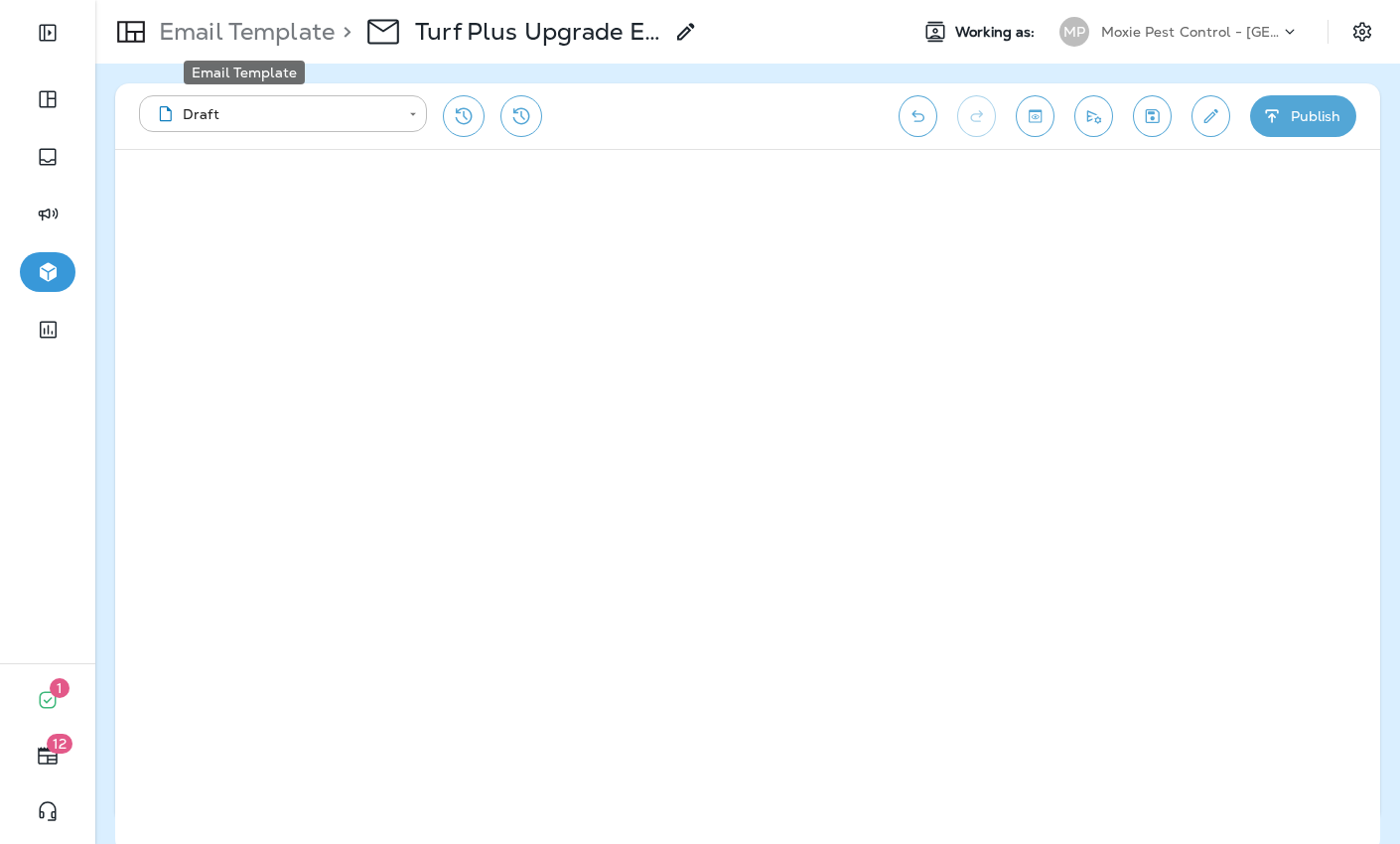 click on "Email Template" at bounding box center [242, 32] 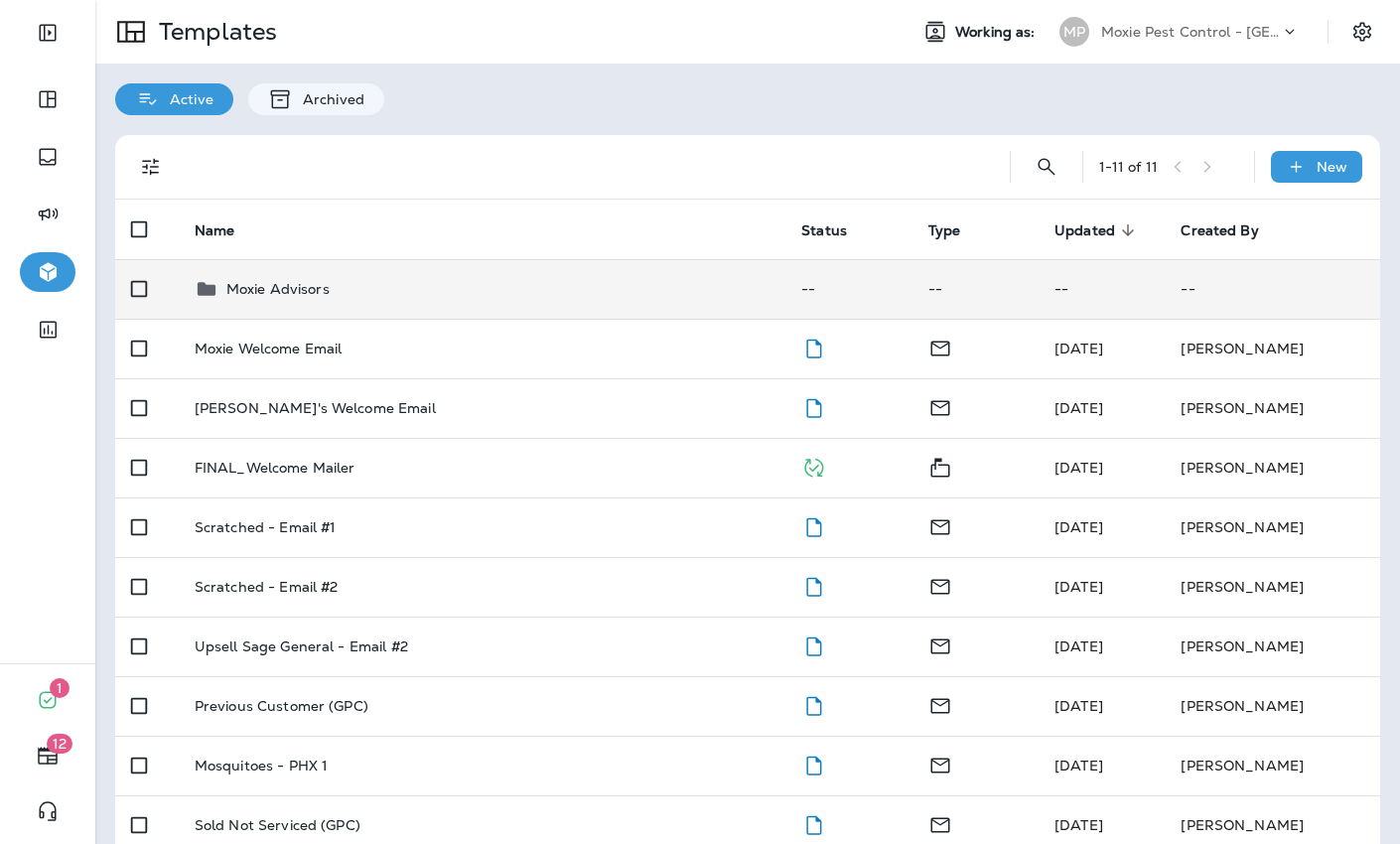 click on "Moxie Advisors" at bounding box center [483, 289] 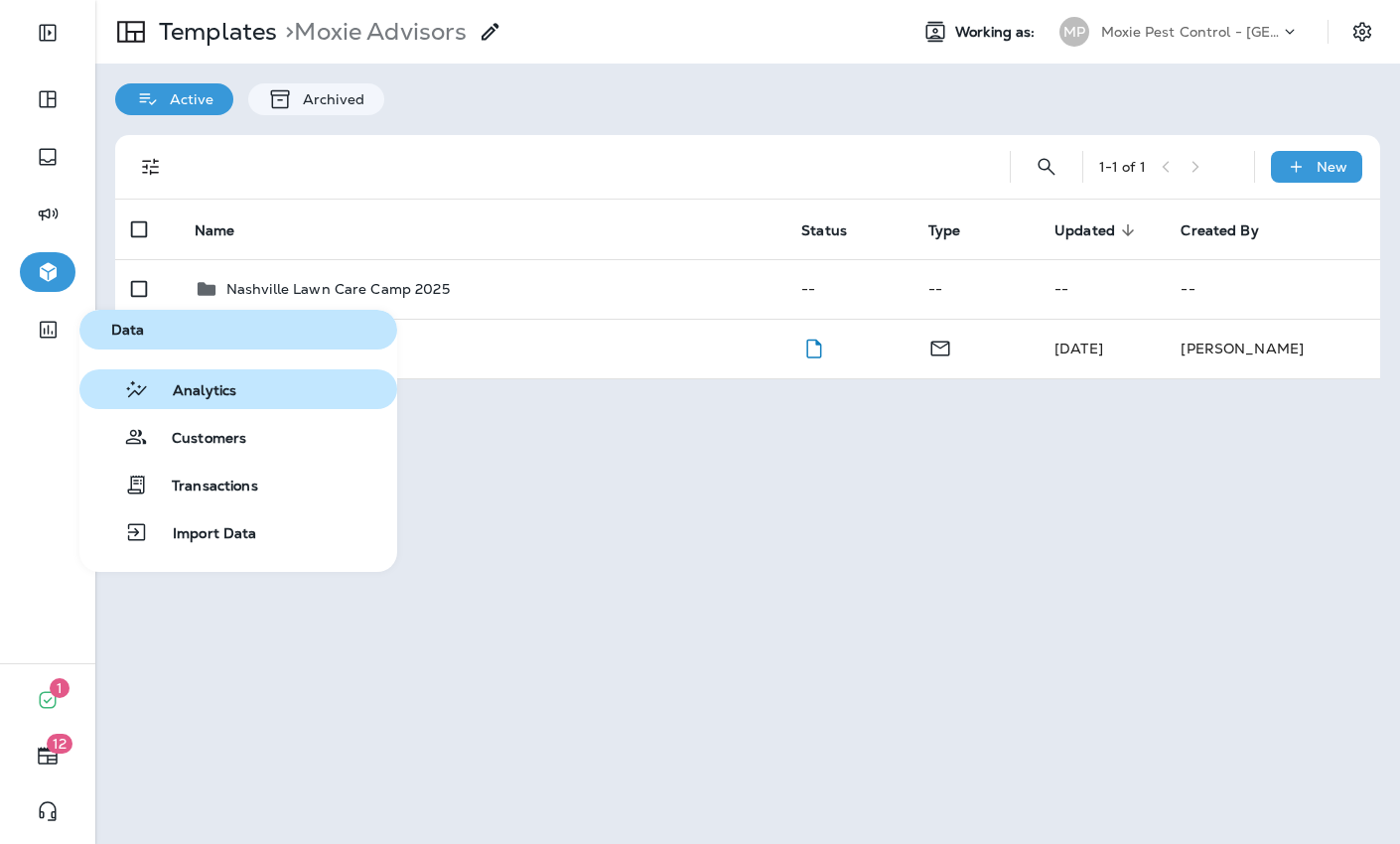 click on "Analytics" at bounding box center [193, 391] 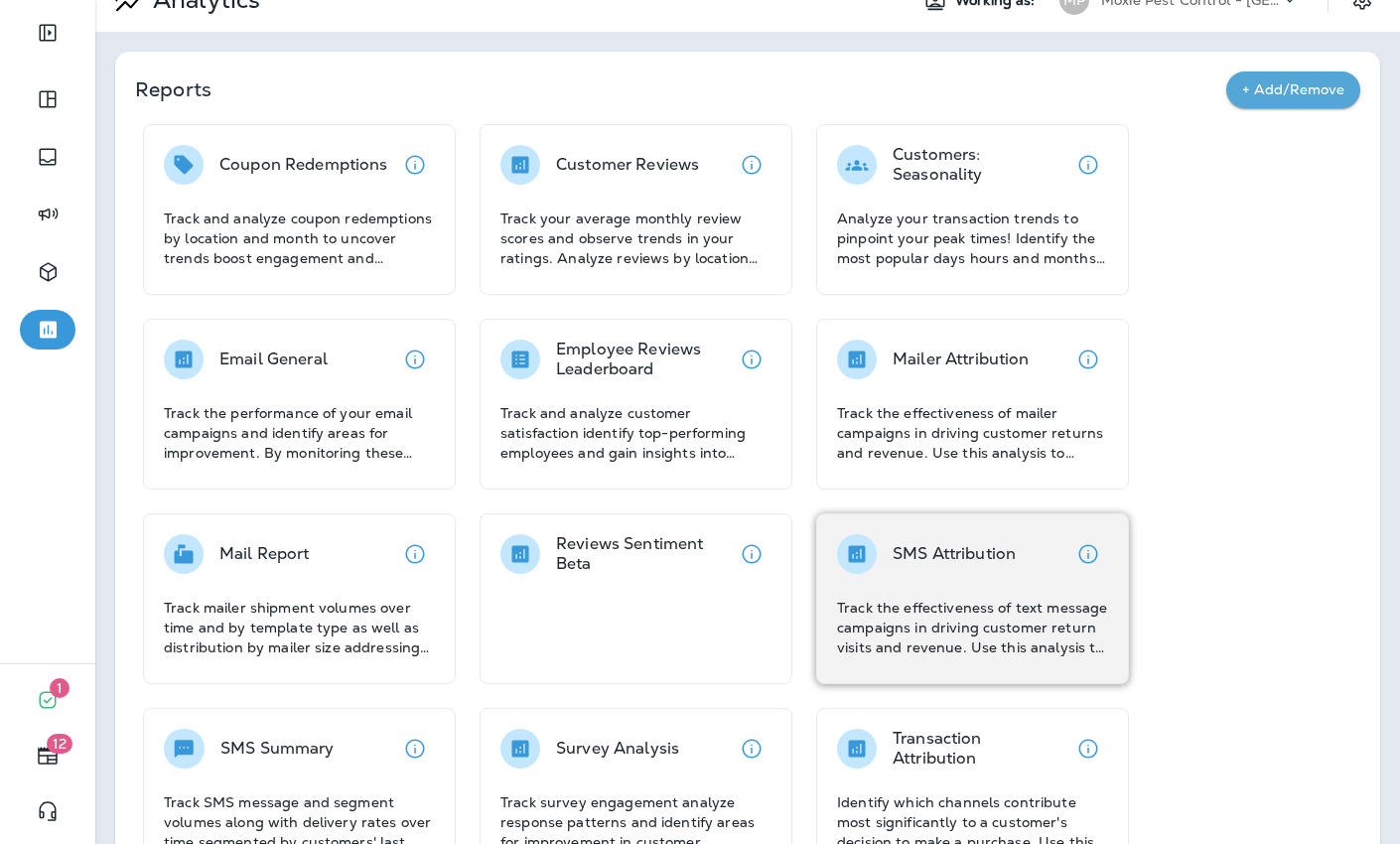 scroll, scrollTop: 38, scrollLeft: 0, axis: vertical 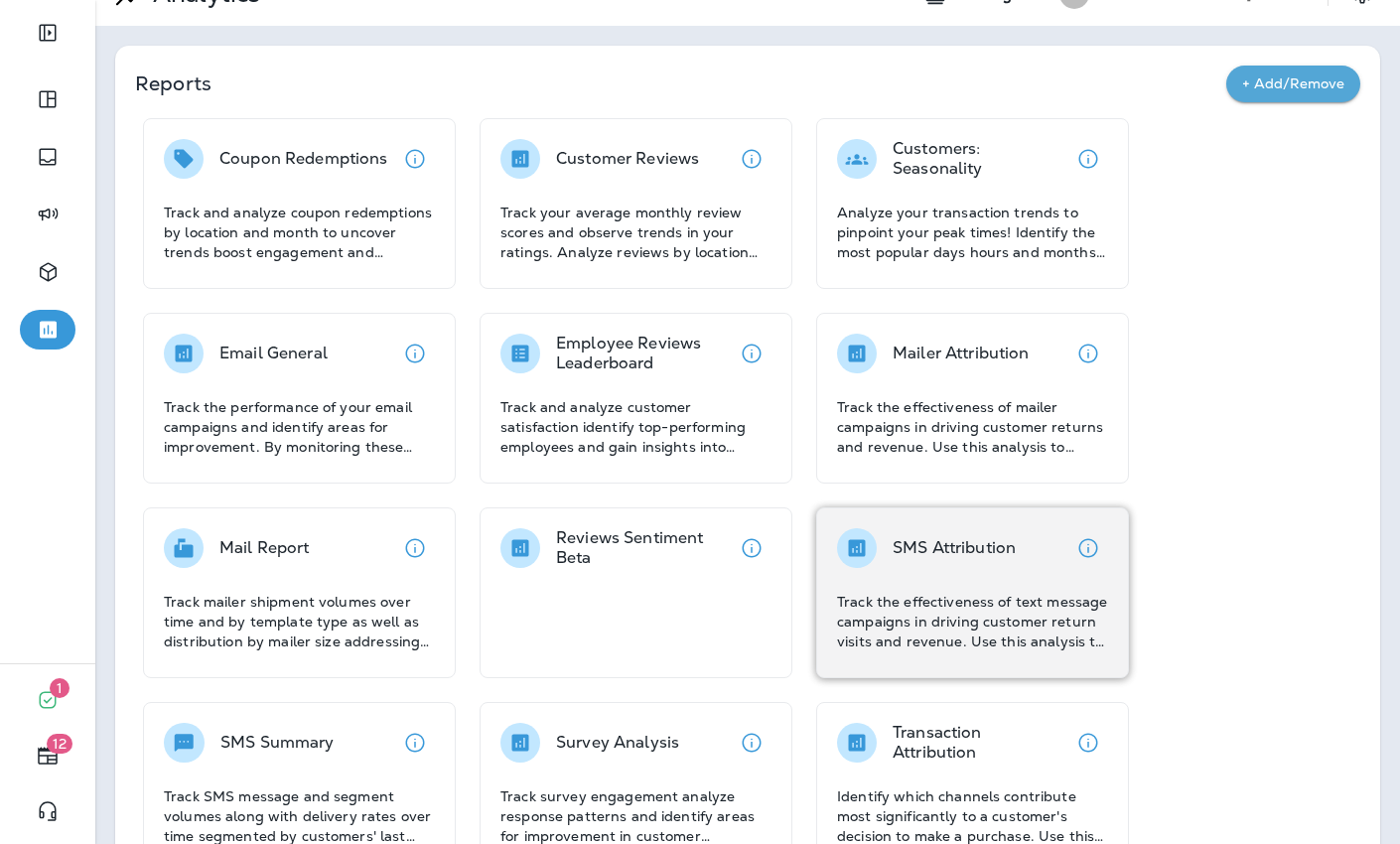 click on "Track the effectiveness of text message campaigns in driving customer return visits and revenue. Use this analysis to allocate resources effectively and optimize your text message marketing for better ROI." at bounding box center [972, 622] 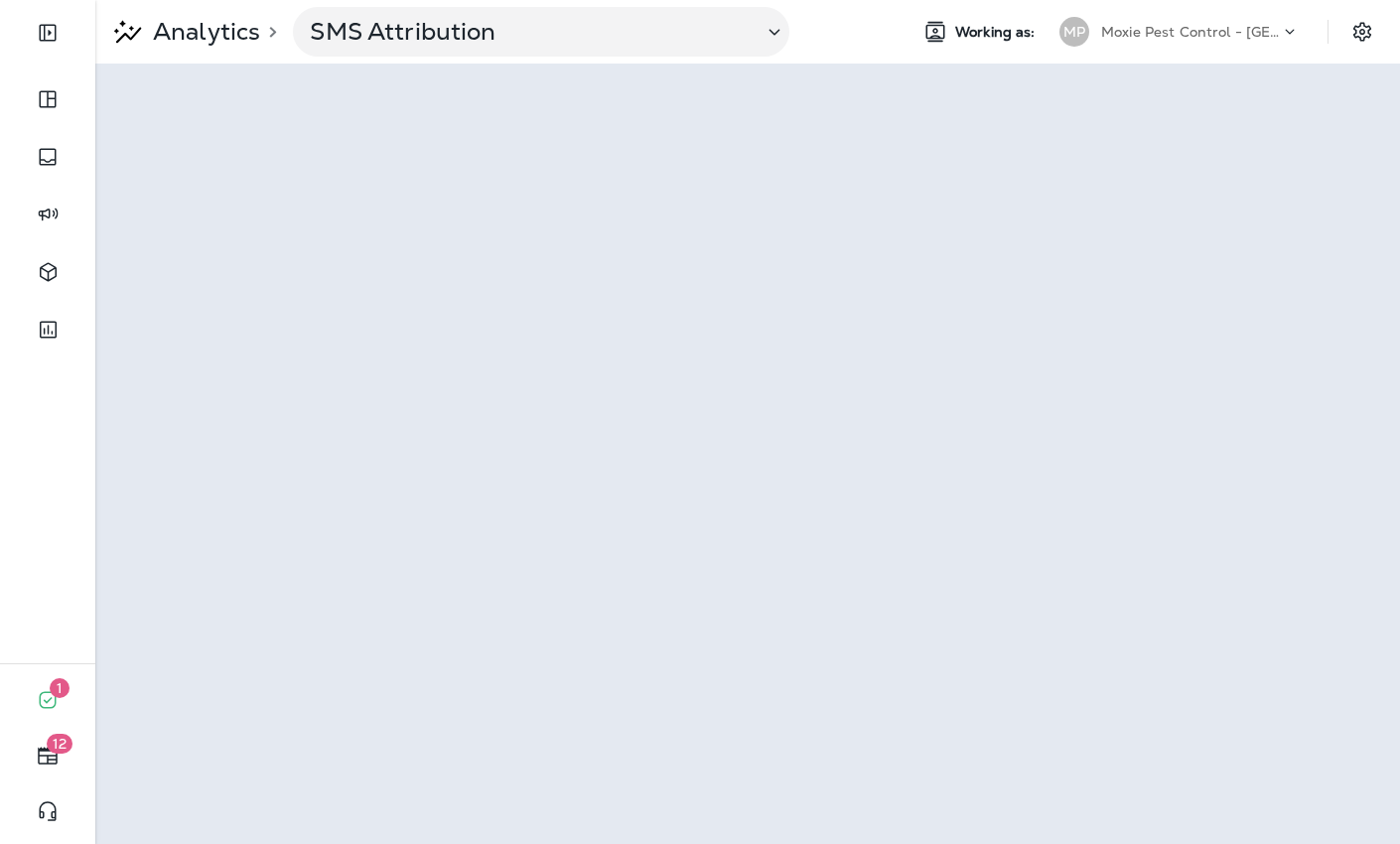 click on "Moxie Pest Control - [GEOGRAPHIC_DATA] [GEOGRAPHIC_DATA]" at bounding box center (1190, 32) 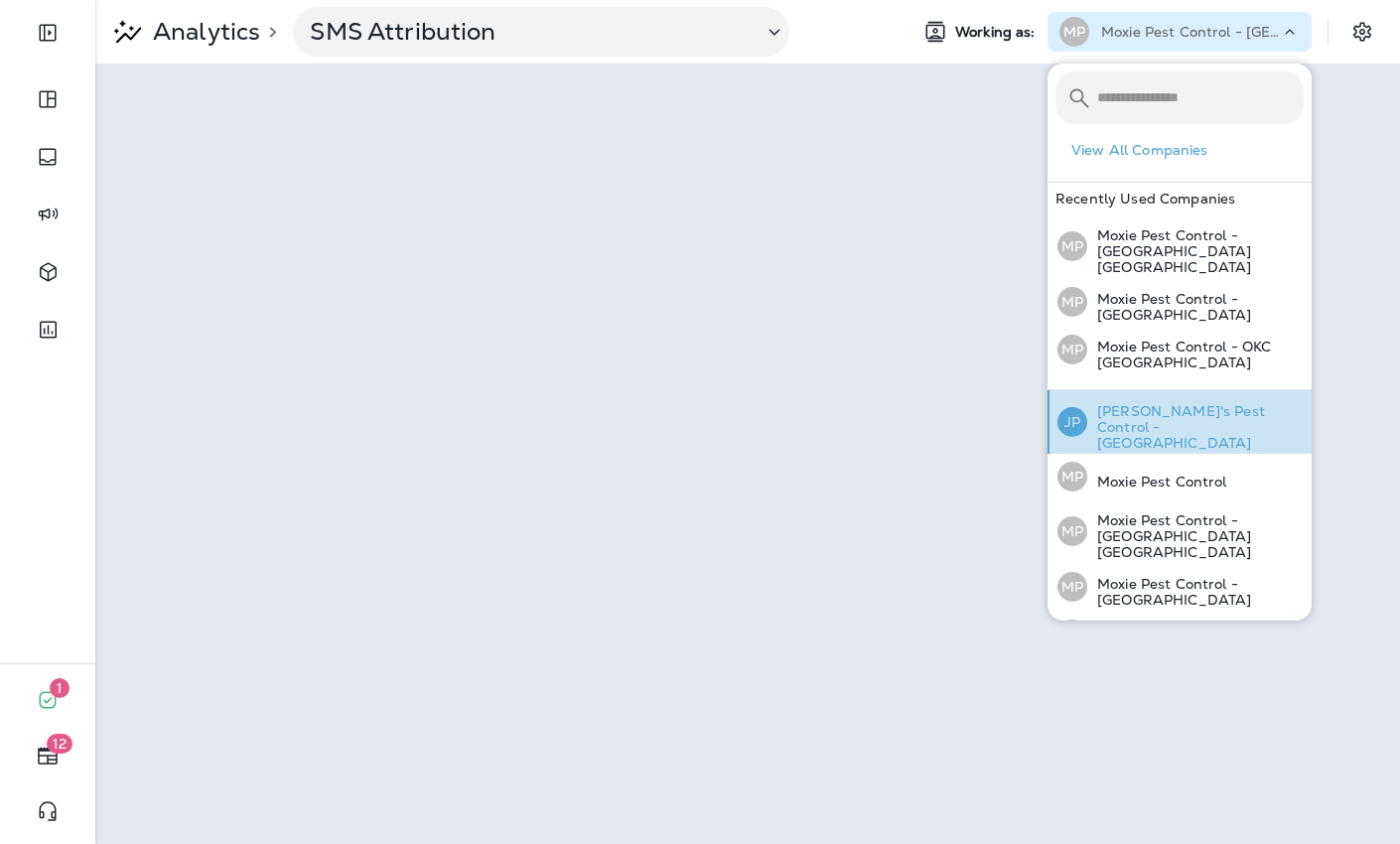 click on "[PERSON_NAME]'s Pest Control - [GEOGRAPHIC_DATA]" at bounding box center [1195, 427] 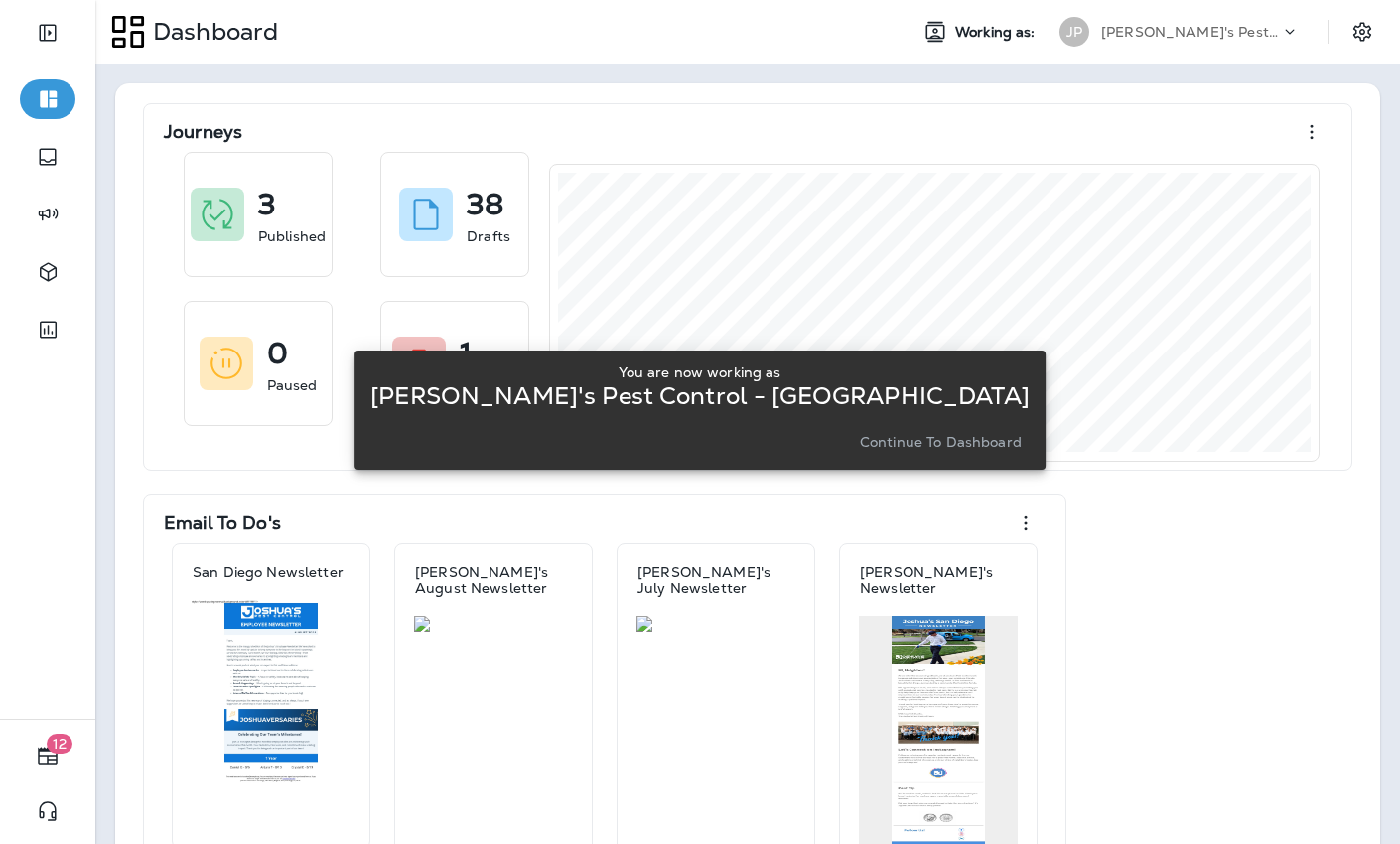 click on "Continue to Dashboard" at bounding box center [940, 442] 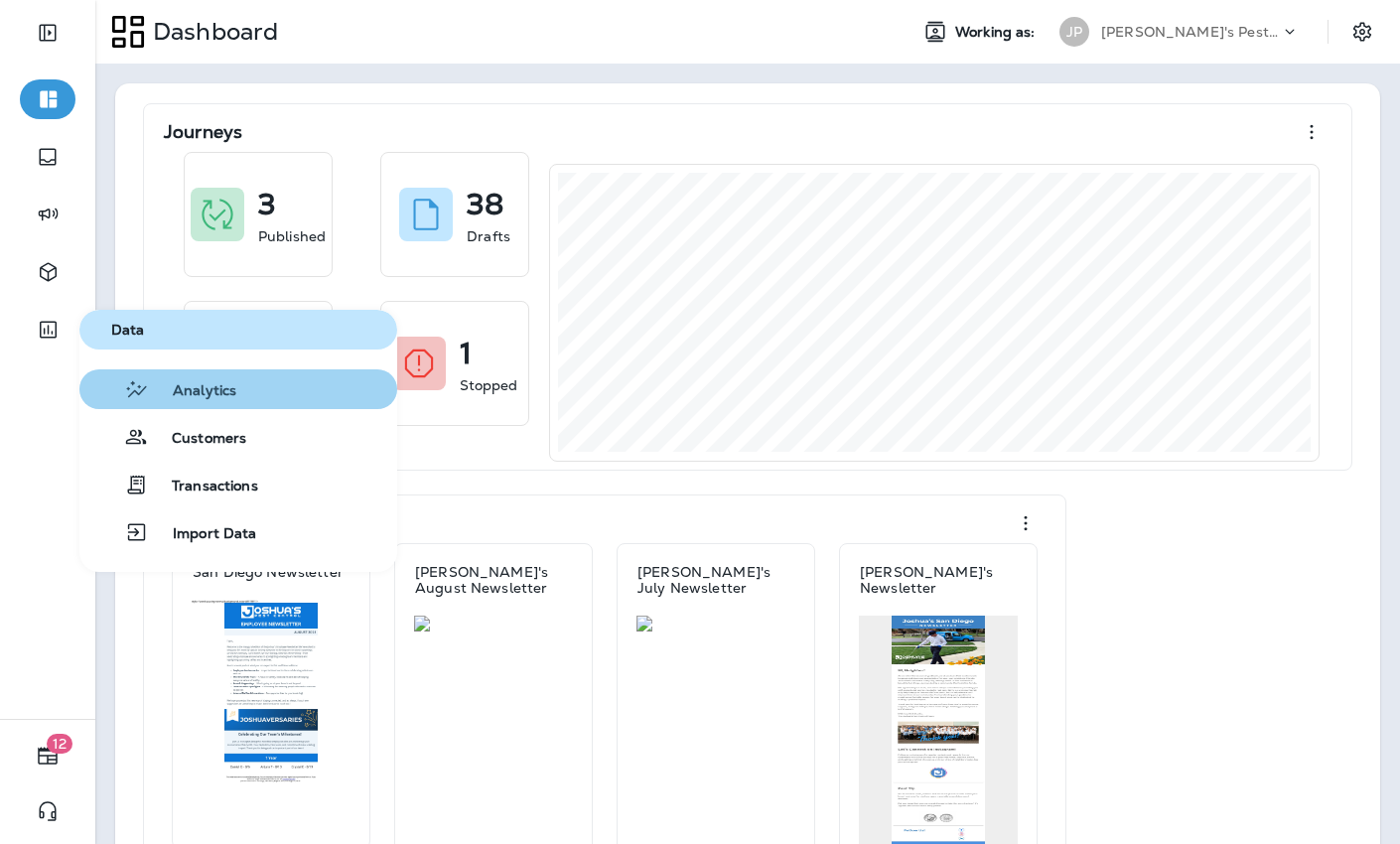 click on "Analytics" at bounding box center (193, 391) 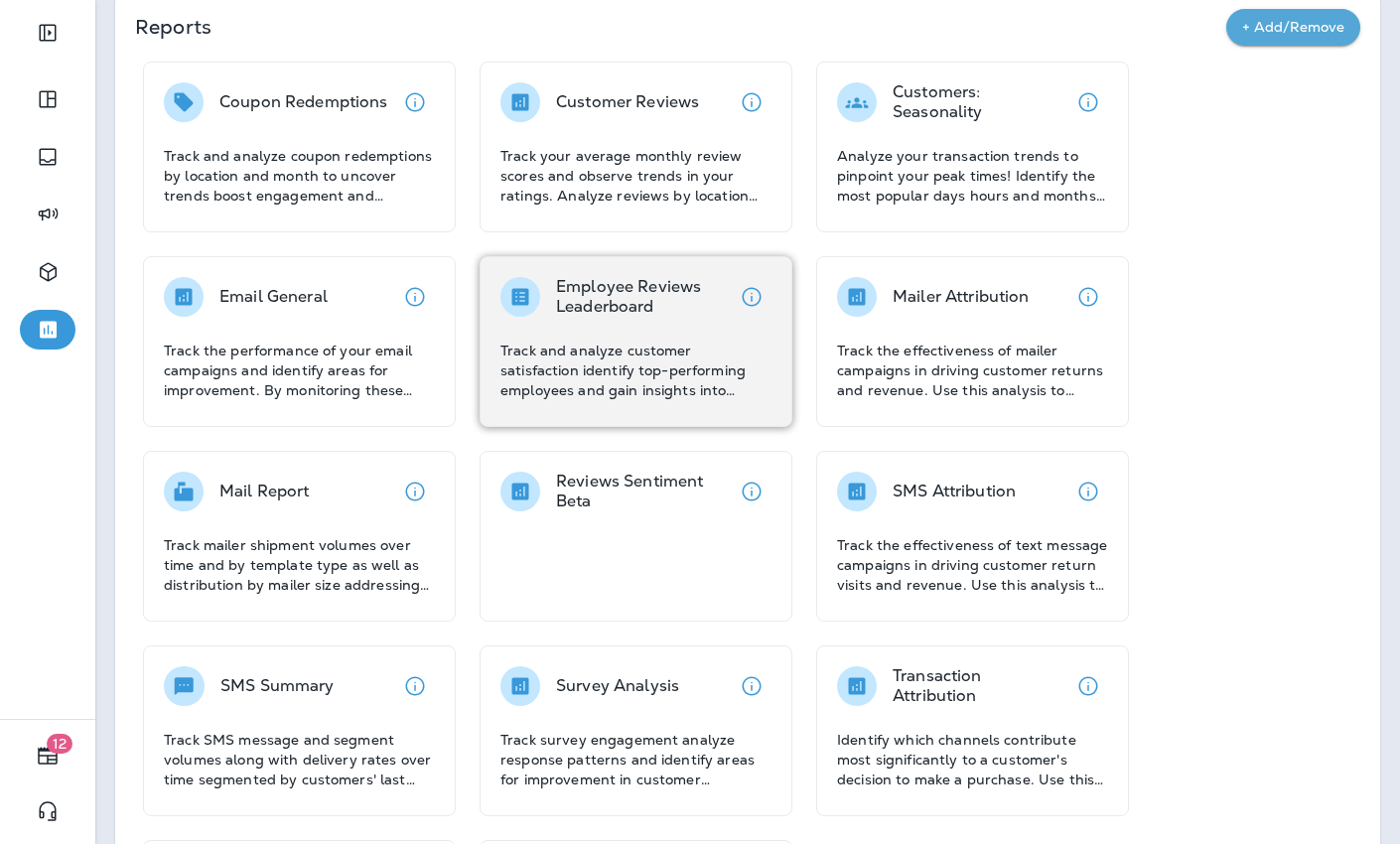 scroll, scrollTop: 126, scrollLeft: 0, axis: vertical 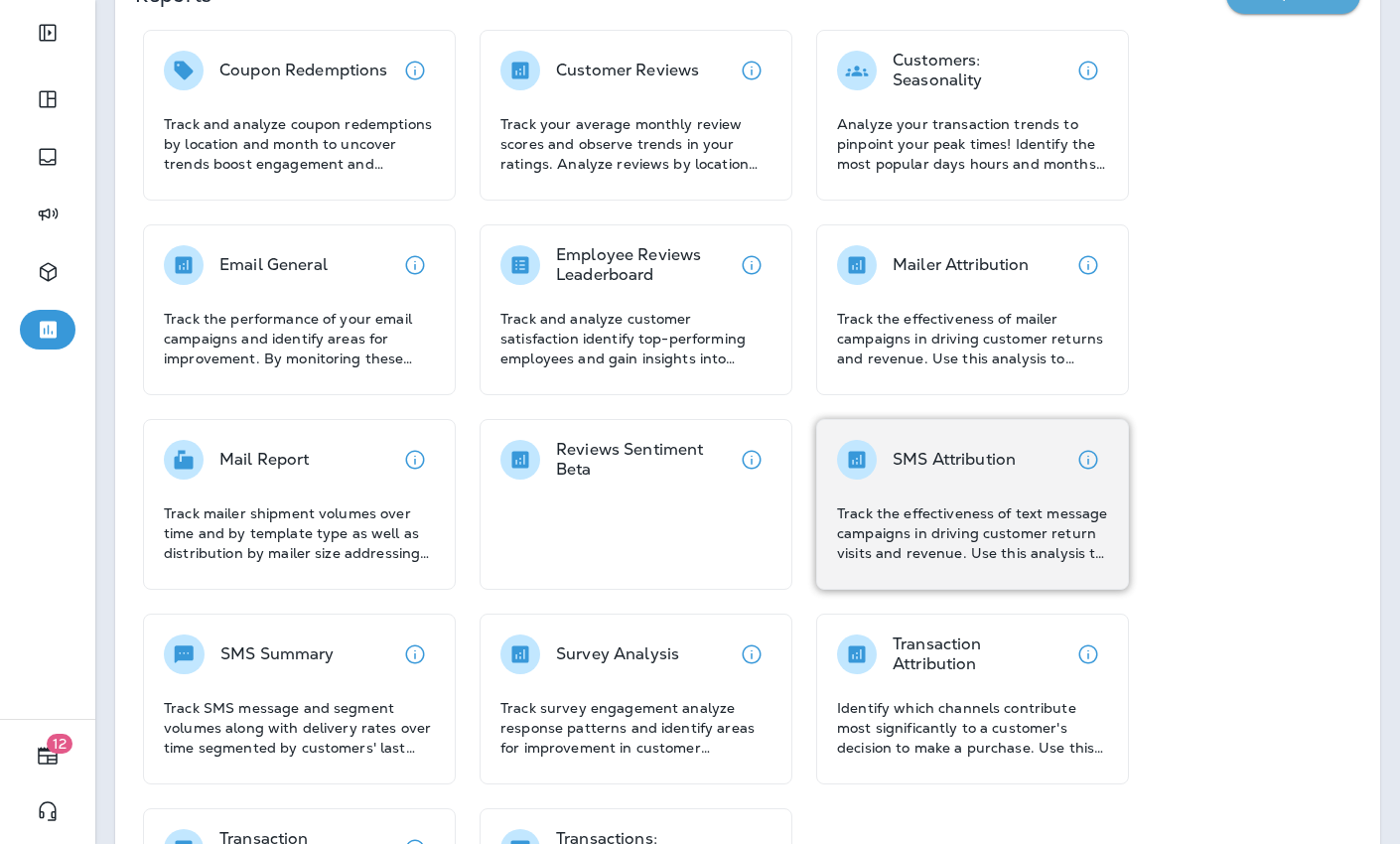 click on "SMS Attribution" at bounding box center [954, 460] 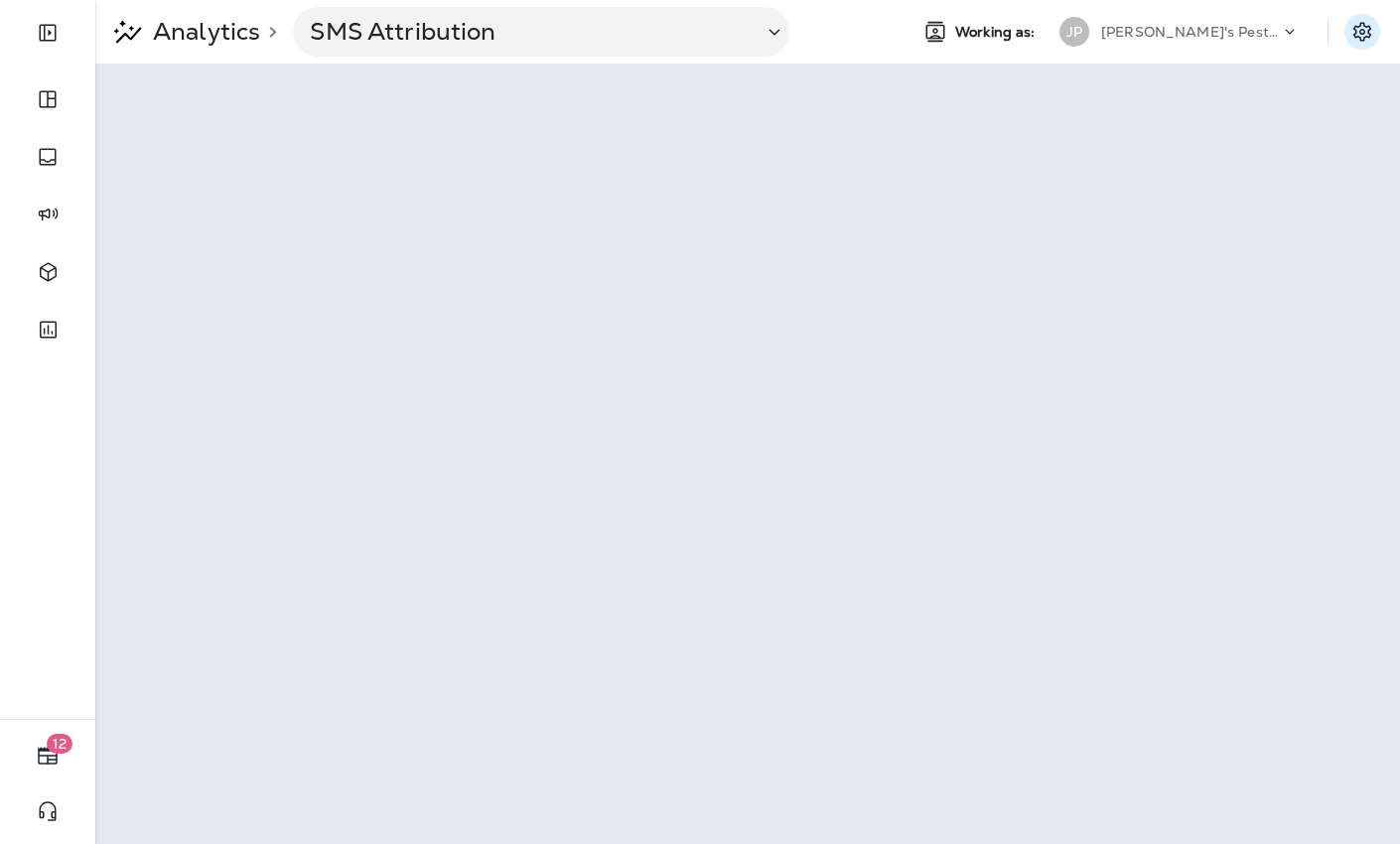 click 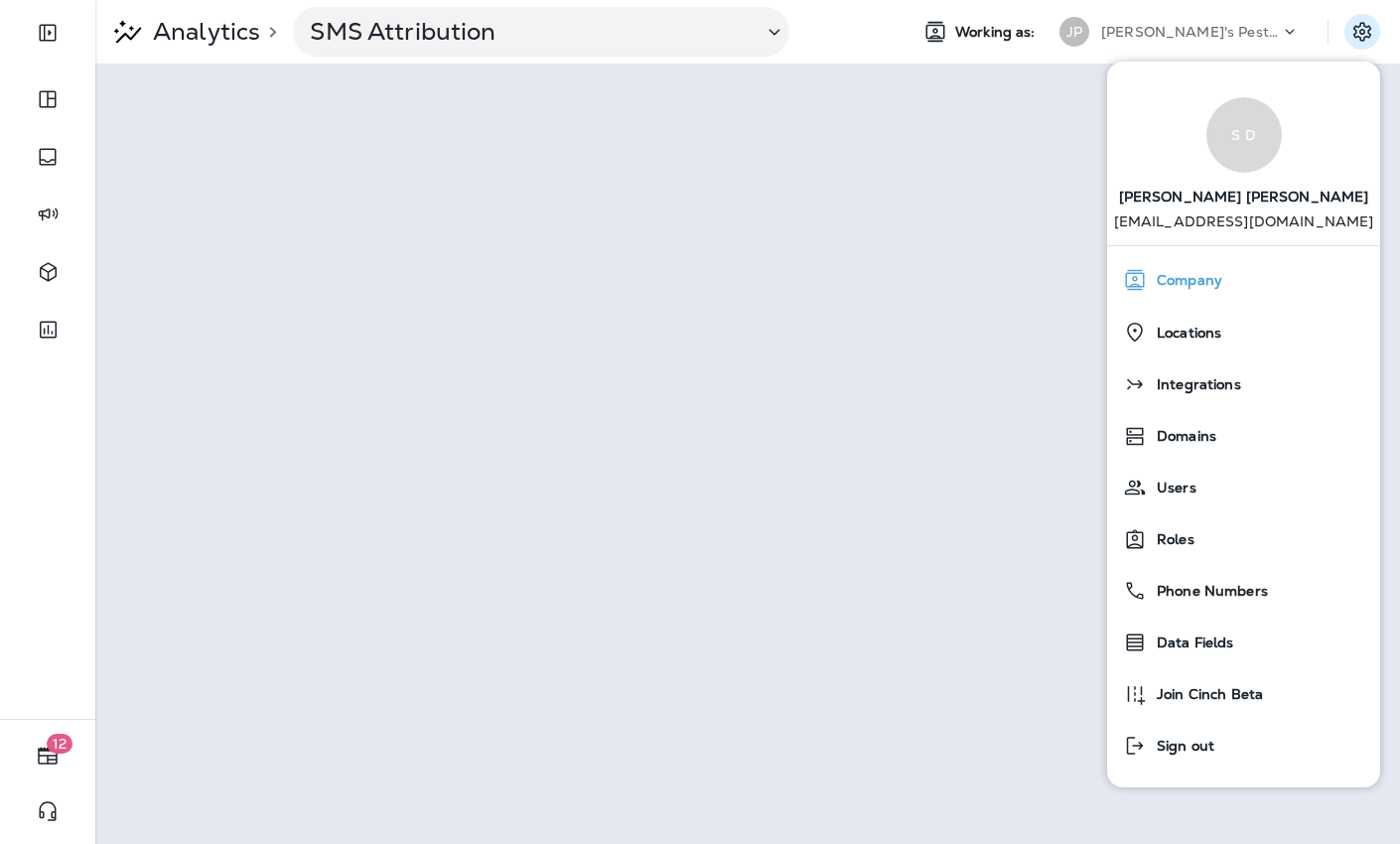 click on "Company" at bounding box center (1185, 280) 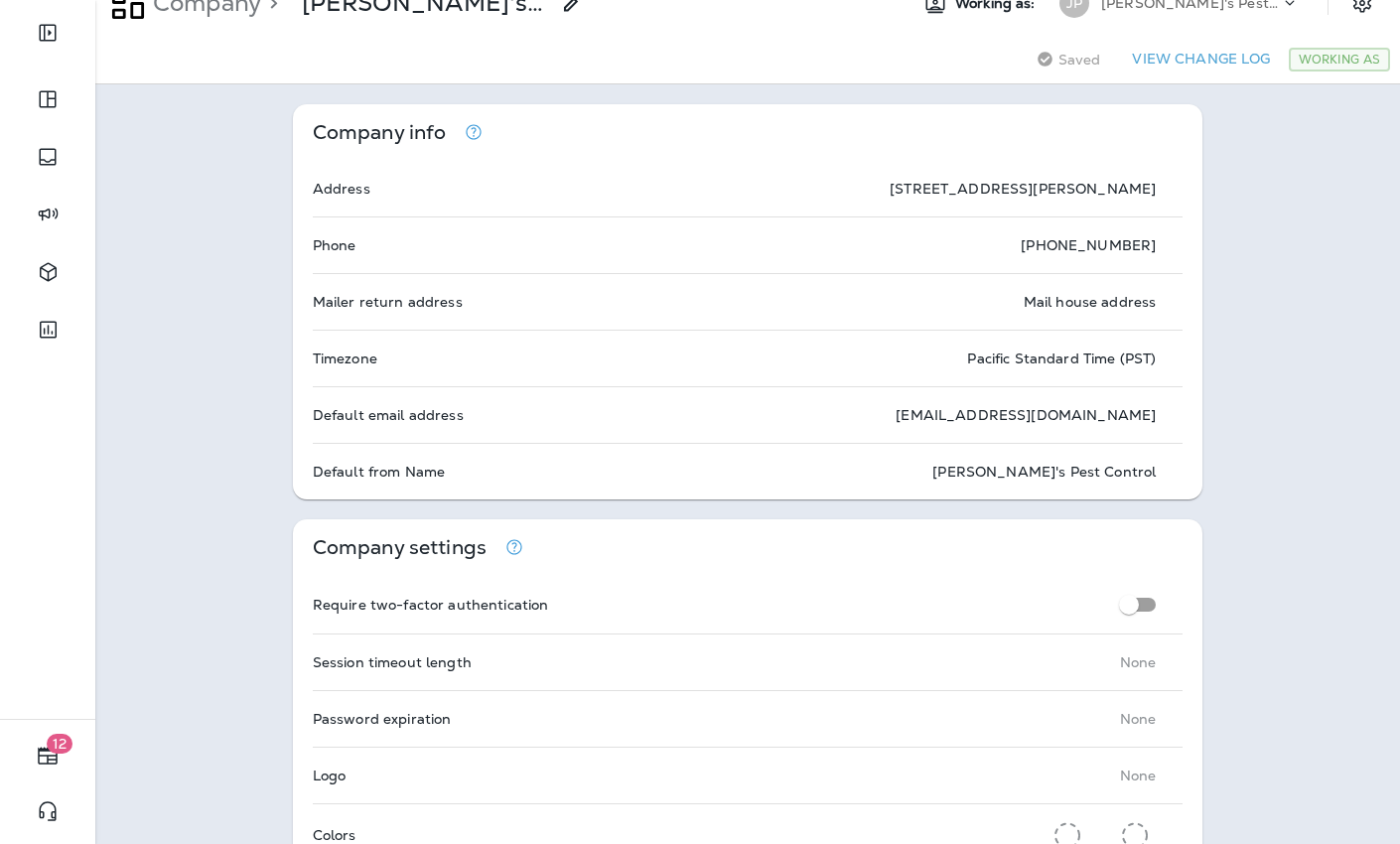 scroll, scrollTop: 0, scrollLeft: 0, axis: both 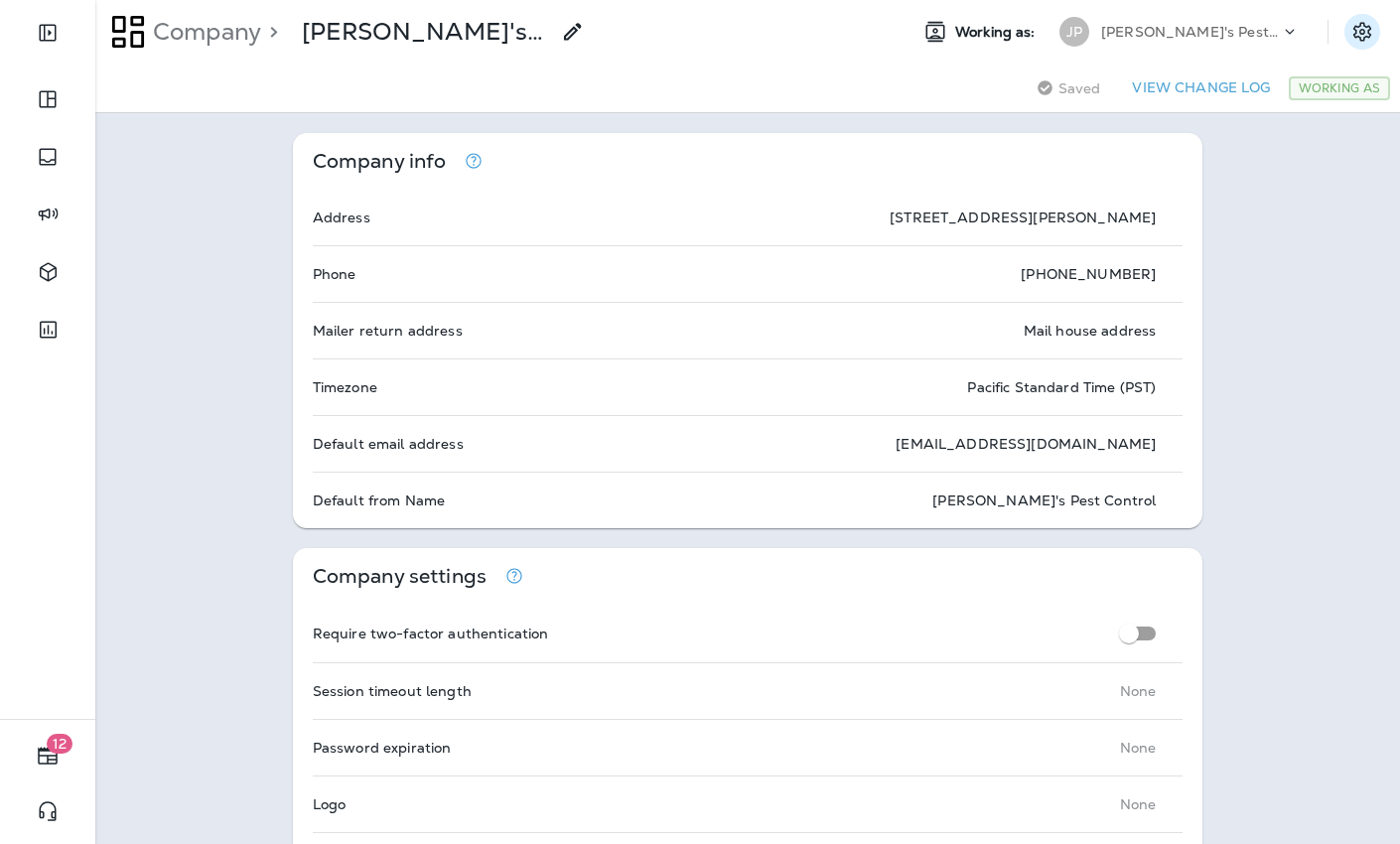 click 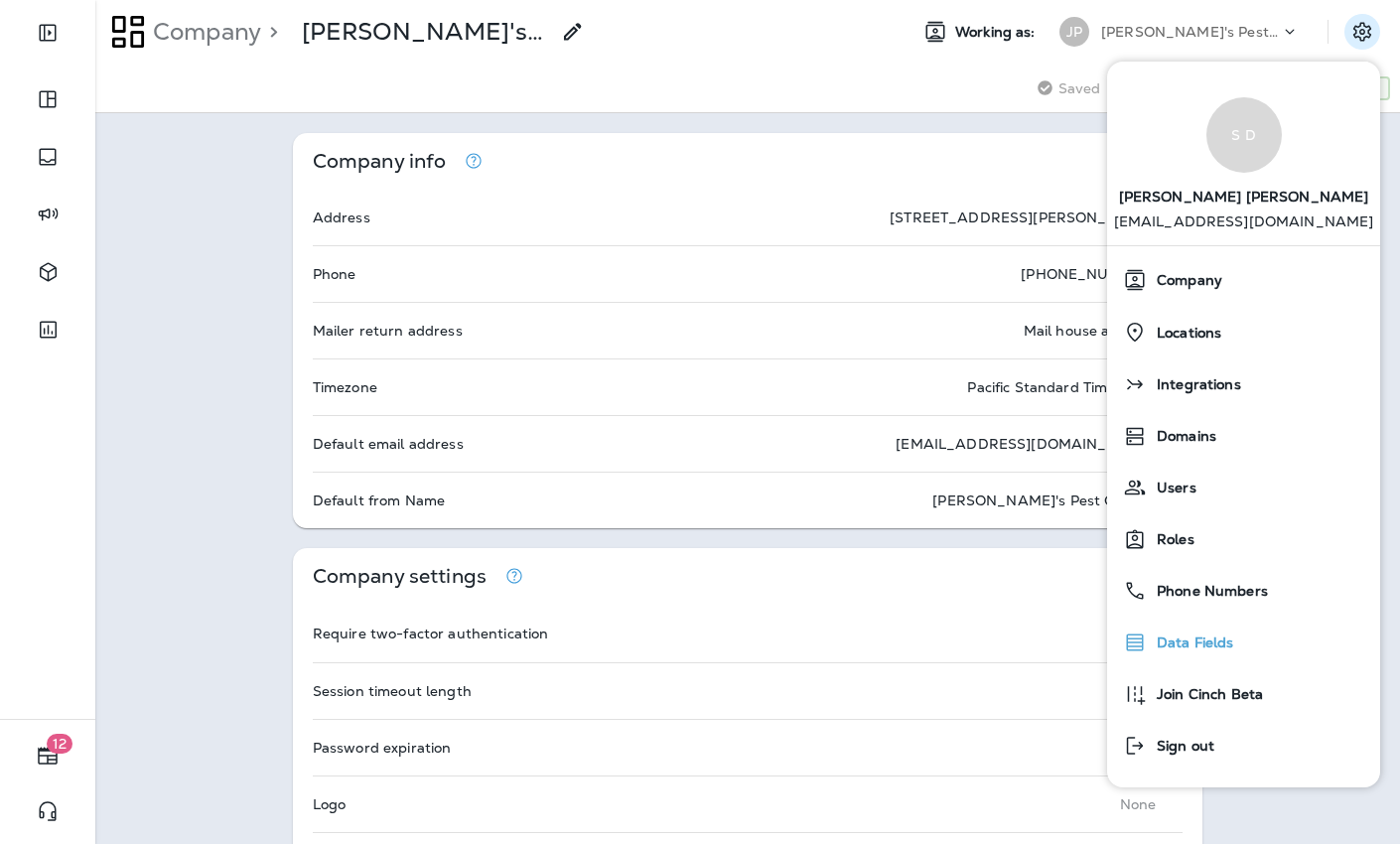 click on "Data Fields" at bounding box center (1243, 642) 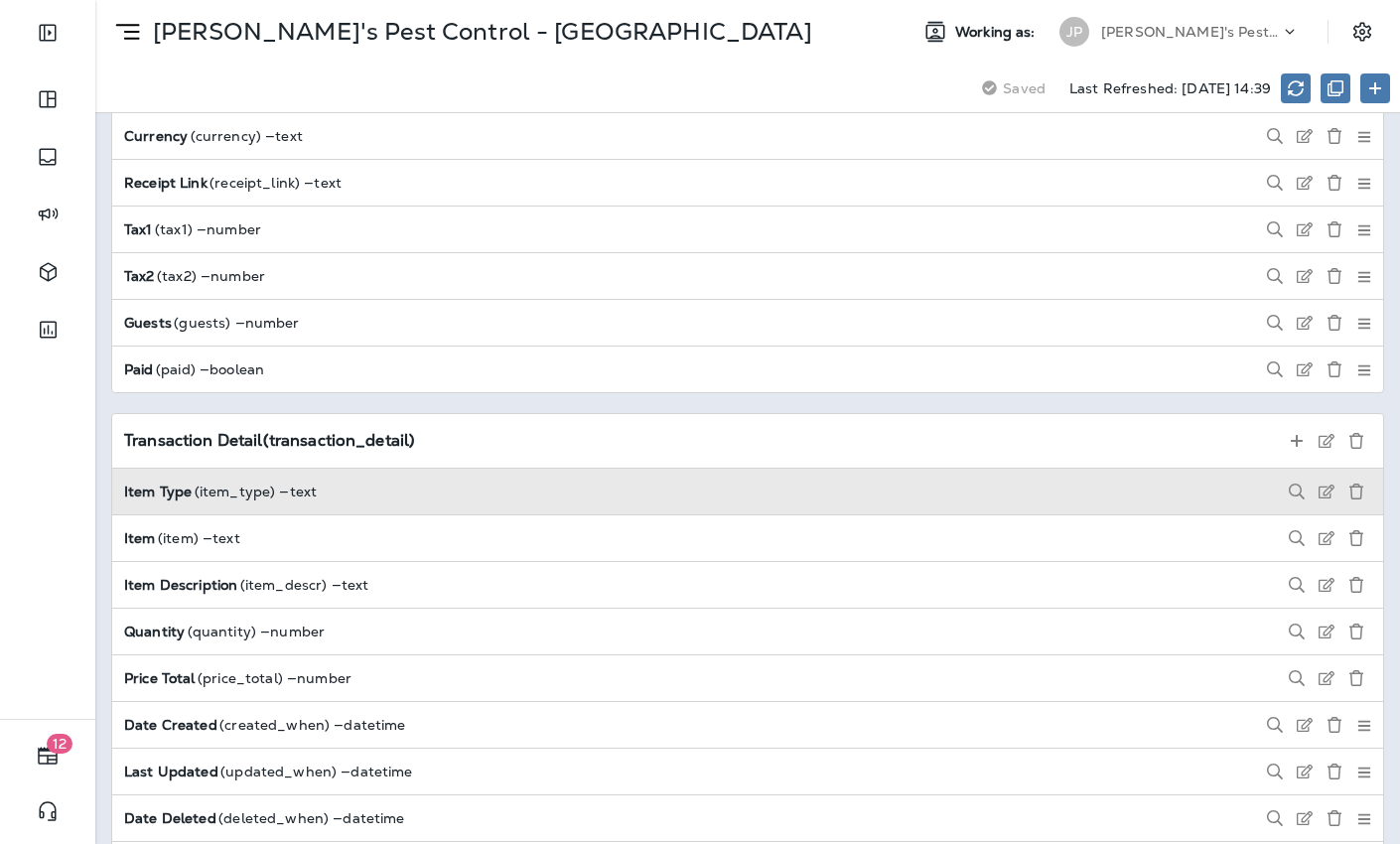 scroll, scrollTop: 5727, scrollLeft: 0, axis: vertical 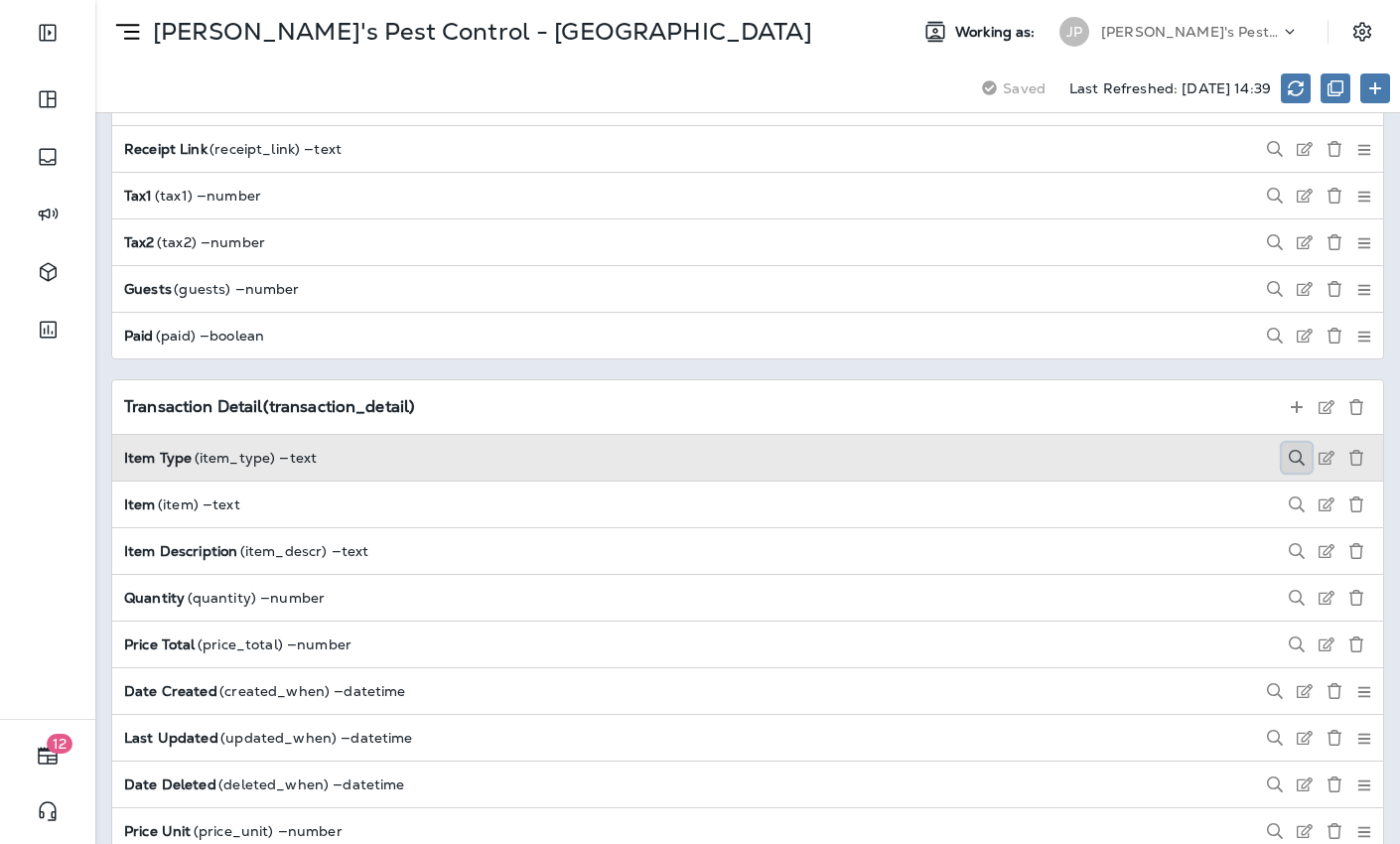 click at bounding box center (1297, 458) 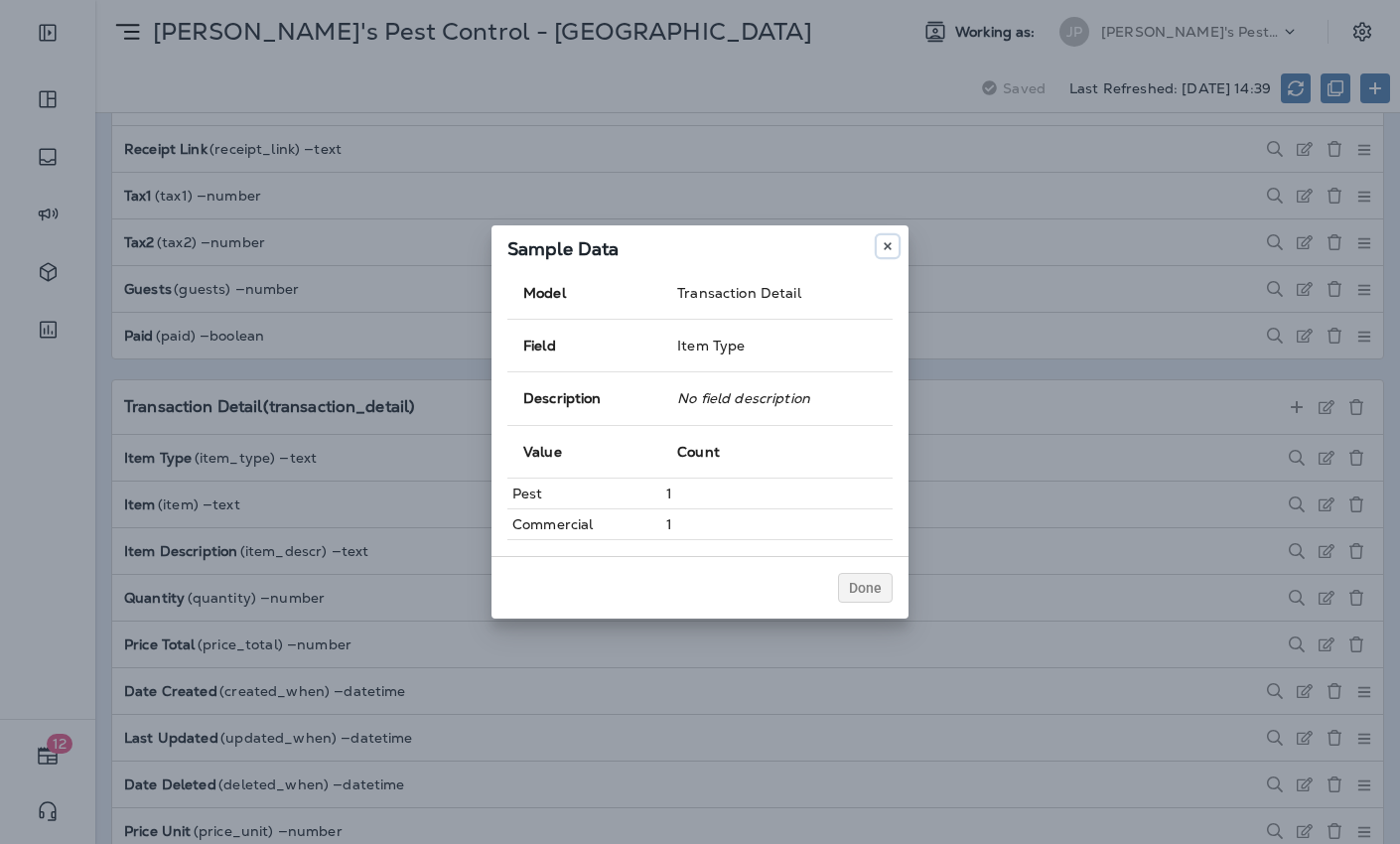 click 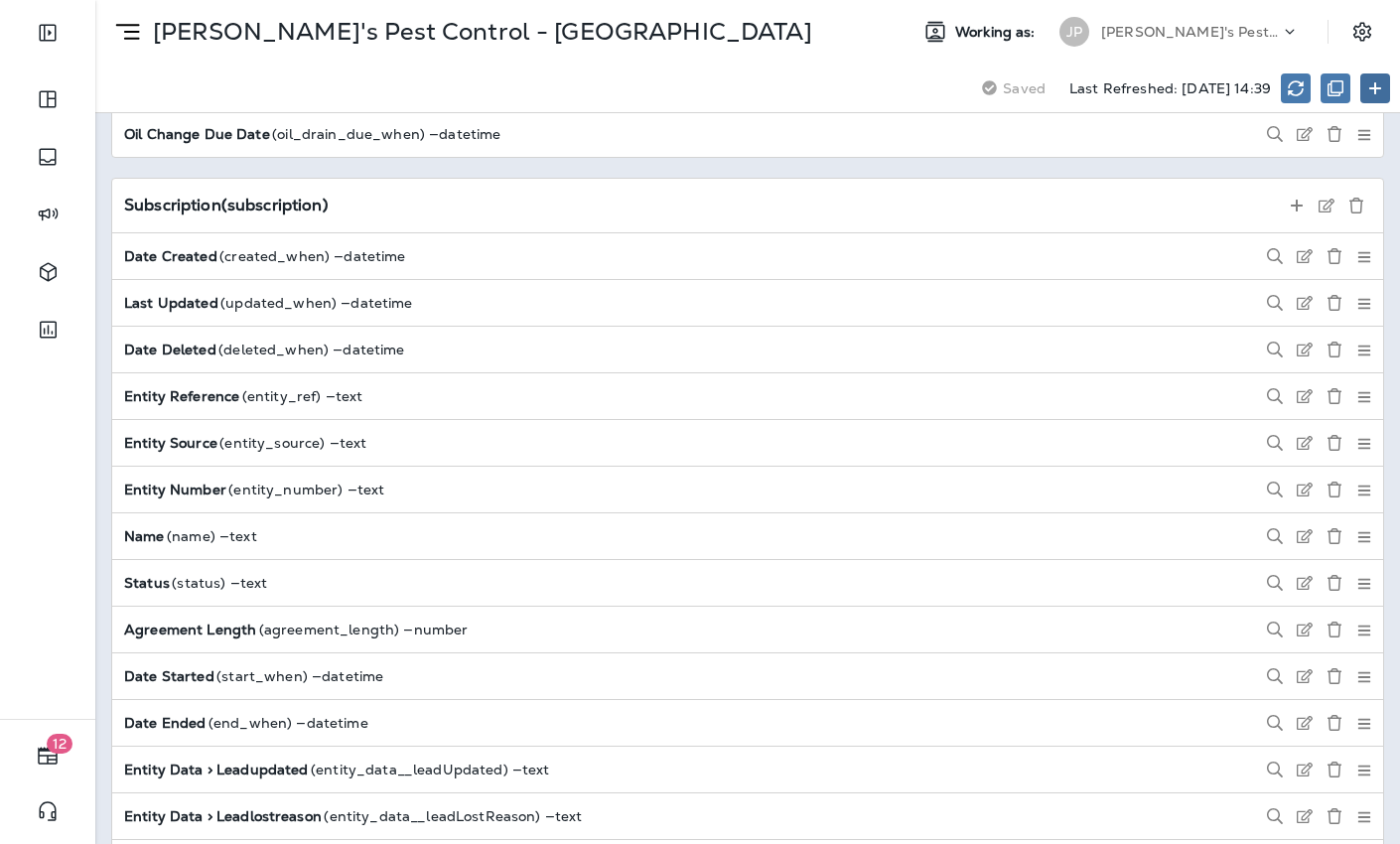 scroll, scrollTop: 8962, scrollLeft: 0, axis: vertical 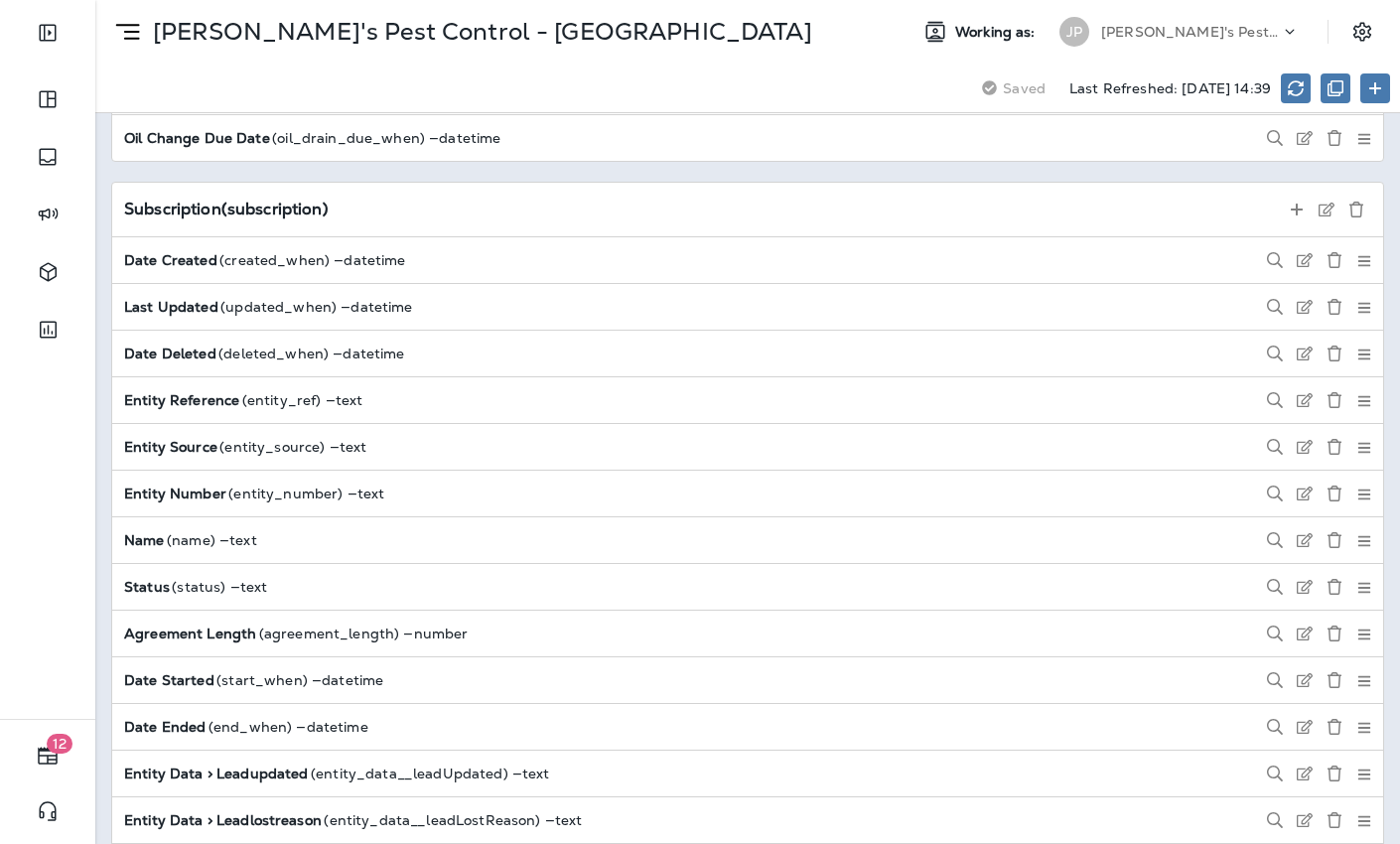 click on "[PERSON_NAME]'s Pest Control - [GEOGRAPHIC_DATA]" at bounding box center (1190, 32) 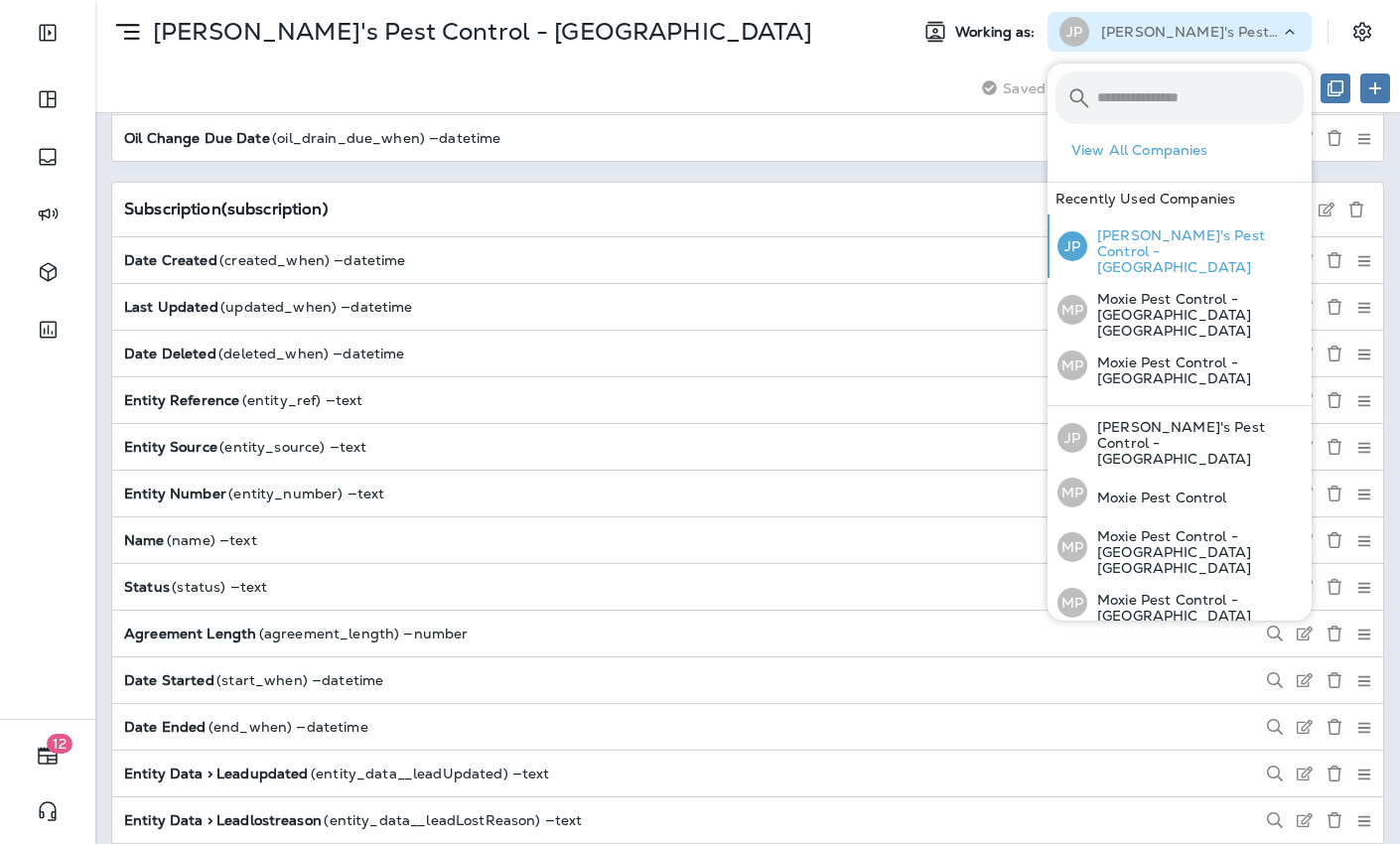 click on "[PERSON_NAME]'s Pest Control - [GEOGRAPHIC_DATA]" at bounding box center (1195, 251) 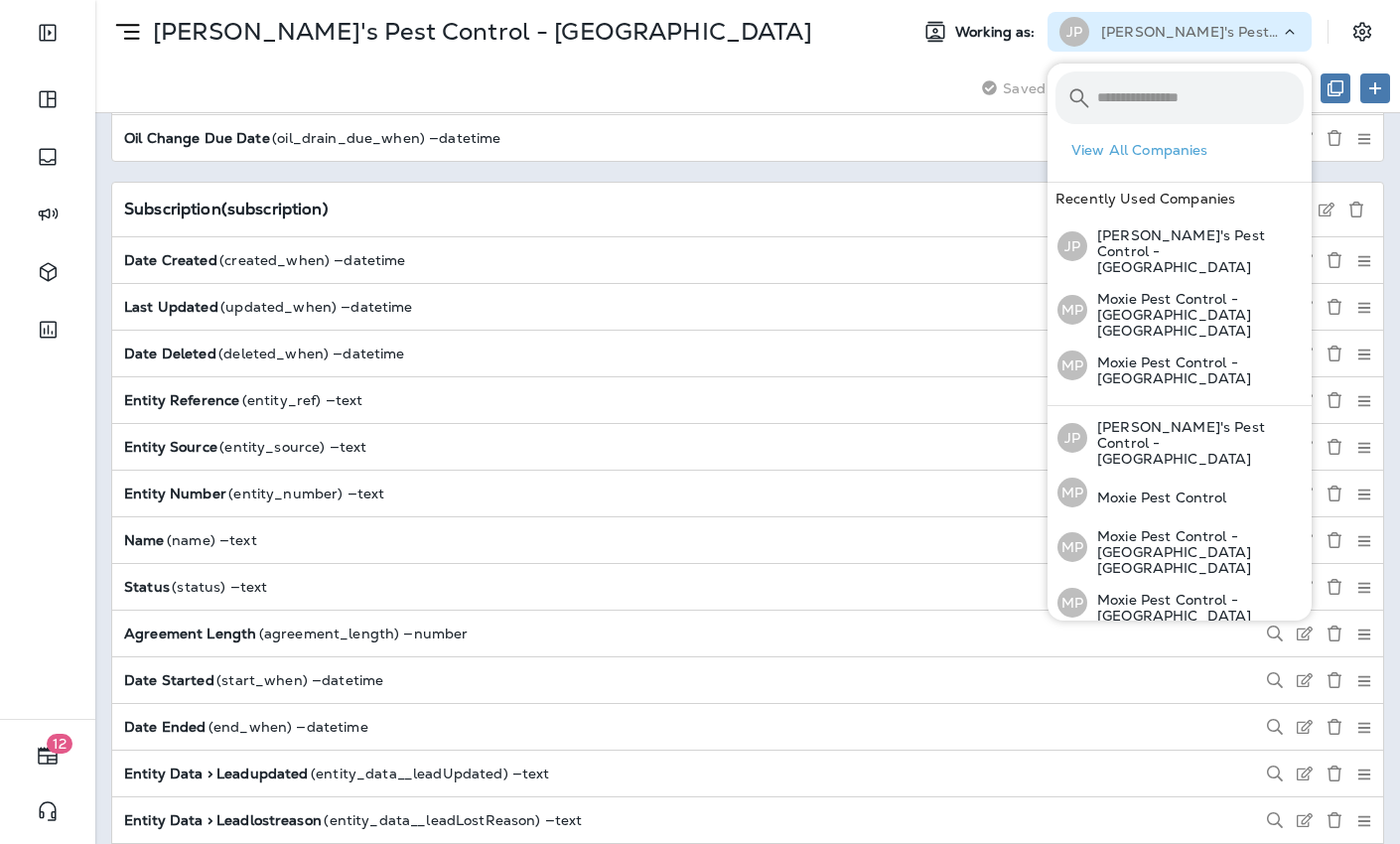 click on "Location  ( location ) Cinch UUID ( id ) —  text Date Created ( created_when ) —  datetime Last Updated ( updated_when ) —  datetime Date Deleted ( deleted_when ) —  datetime Address 1 ( address1 ) —  text Address 2 ( address2 ) —  text City ( city ) —  text State ( state ) —  text Zip Code ( zip_code ) —  text Country ( country ) —  text Entity Reference ( entity_ref ) —  text Entity Source ( entity_source ) —  text Entity Number ( entity_number ) —  text Company UUID ( company_id ) —  text Market UUID ( market_id ) —  text Account UUID ( account_id ) —  text Name ( name ) —  text Friendly Name ( friendly_name ) —  text Phone ( phone ) —  text Is Active ( is_active ) —  boolean Lattitude ( lat ) —  number Longitude ( lon ) —  number Date Closed ( closed_when ) —  datetime Timezone ( timezone ) —  text Store Image ( store_image ) —  text Store Hours ( store_hours ) —  text Store Manager ( store_manager ) —  text Facebook Review URL ( facebook_review_url (" at bounding box center (748, 479) 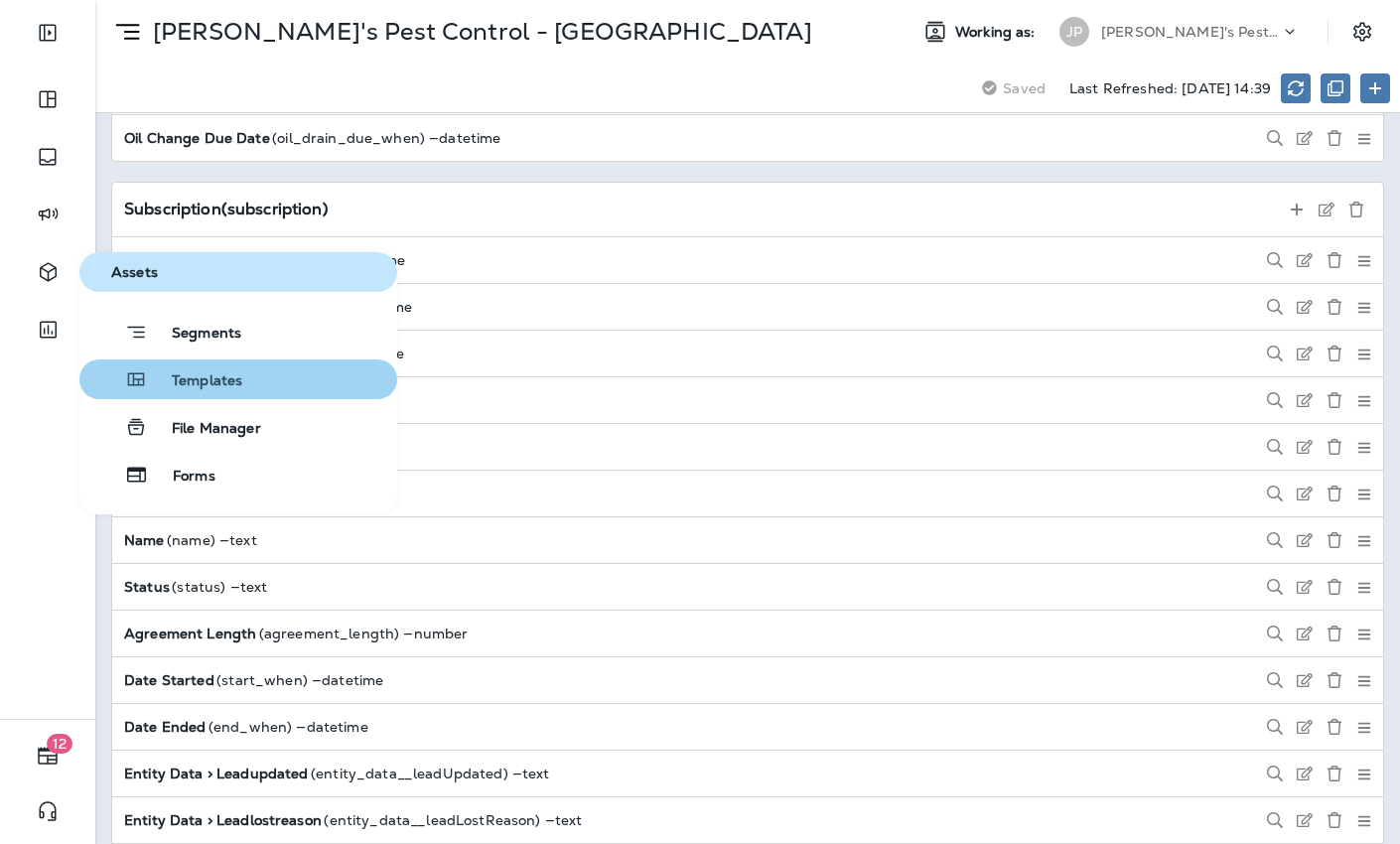 click on "Templates" at bounding box center (195, 381) 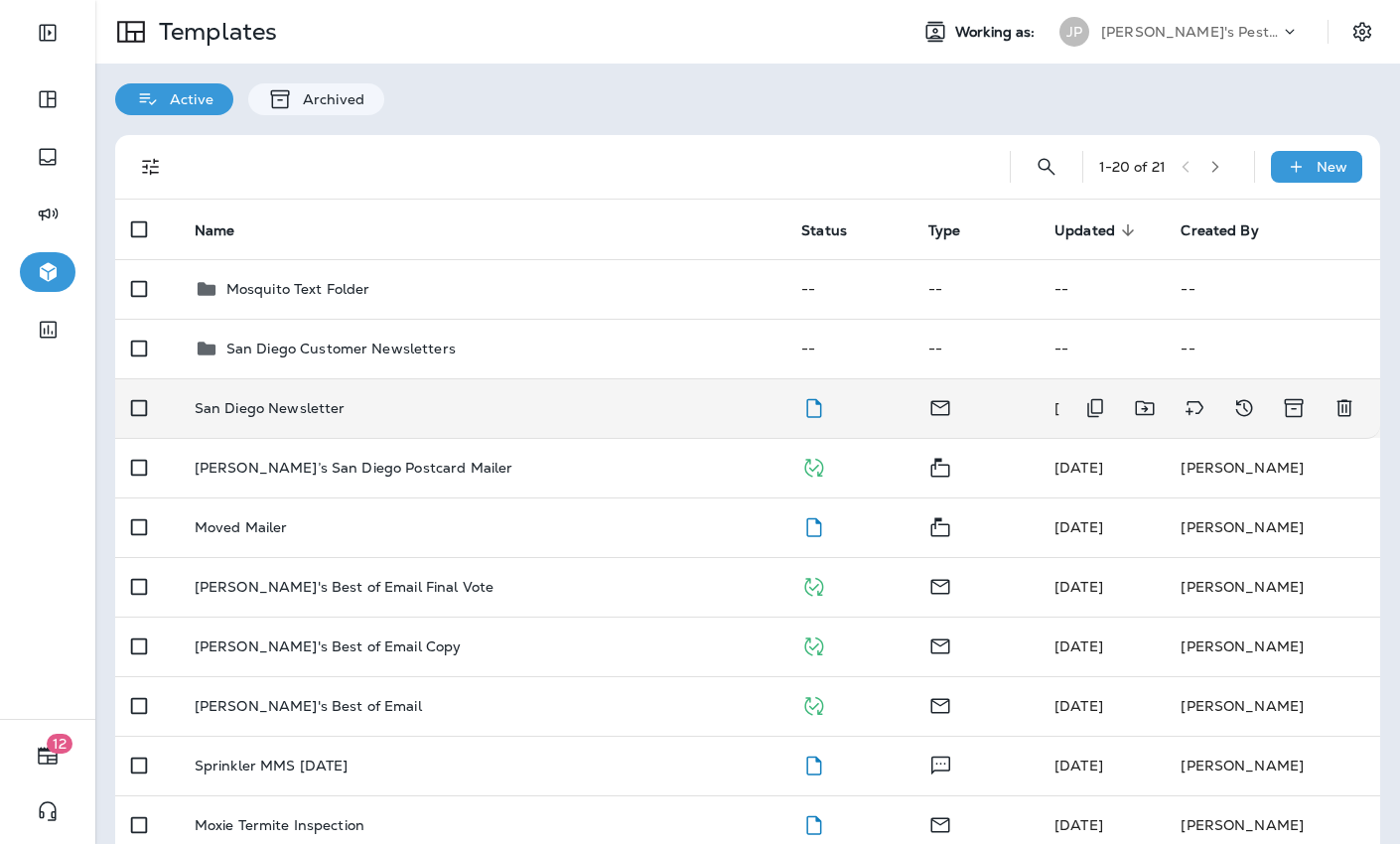 click on "San Diego Newsletter" at bounding box center [483, 408] 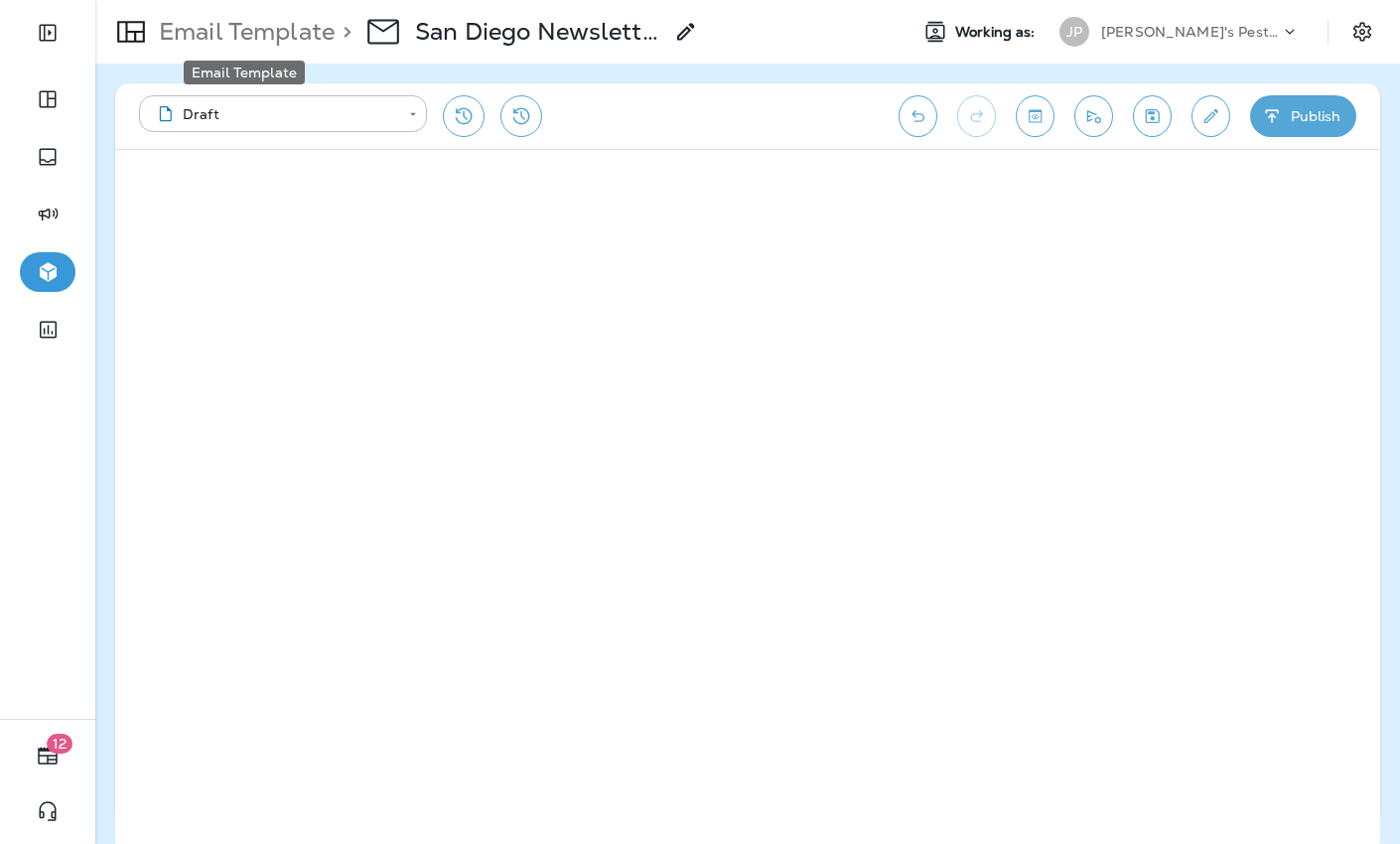 click on "Email Template" at bounding box center [242, 32] 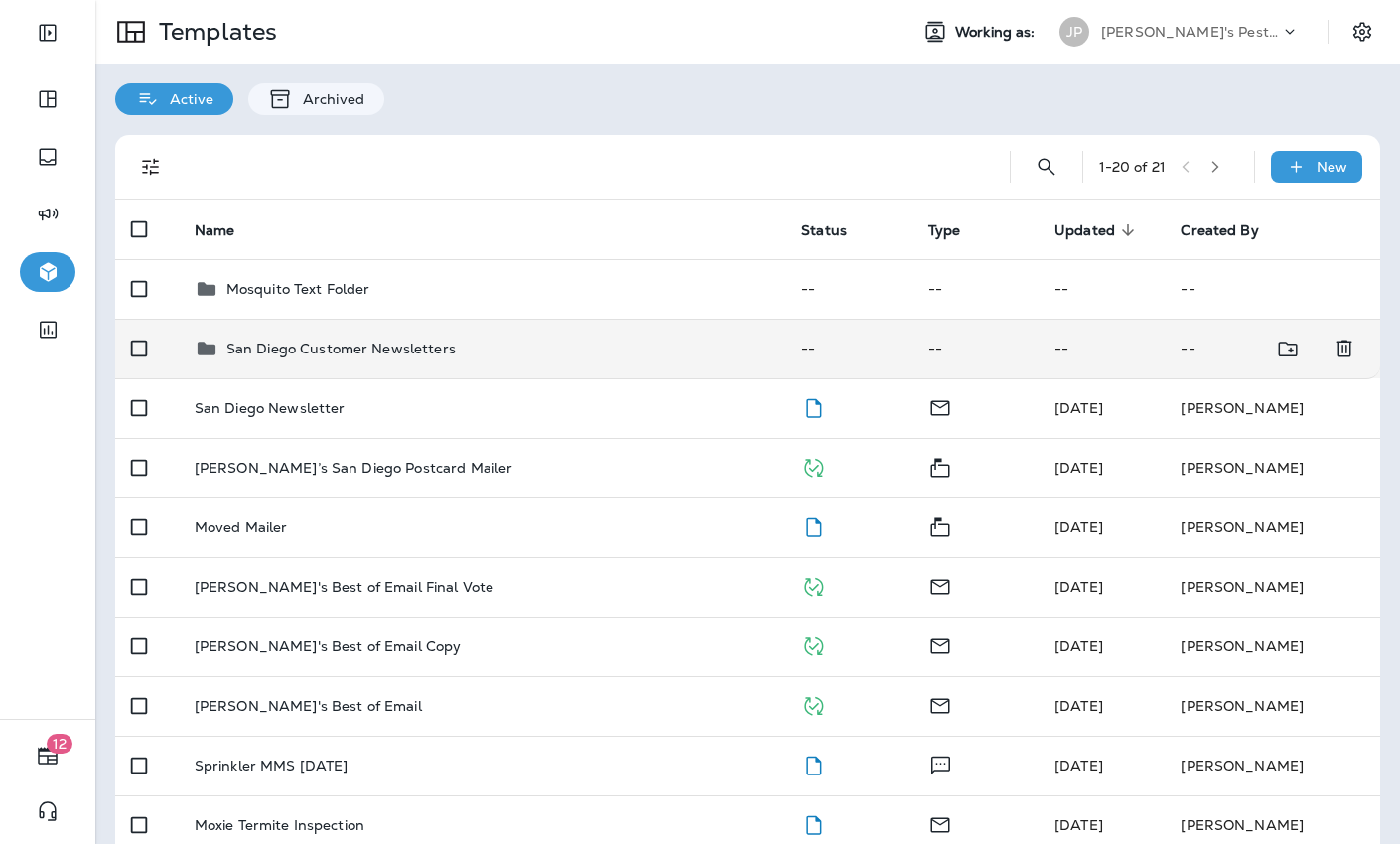 click on "San Diego Customer Newsletters" at bounding box center [341, 349] 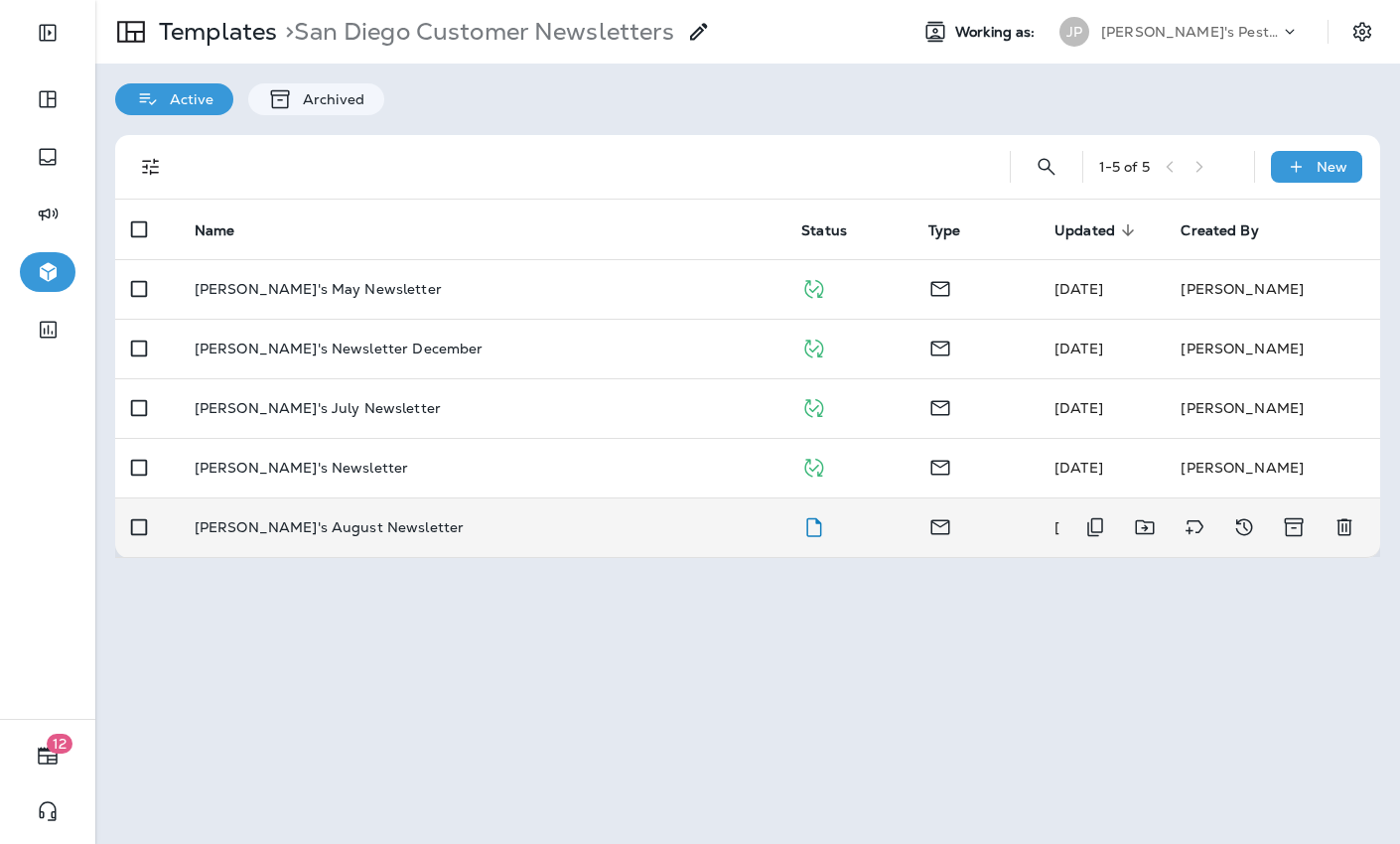 click on "[PERSON_NAME]'s August Newsletter" at bounding box center [483, 527] 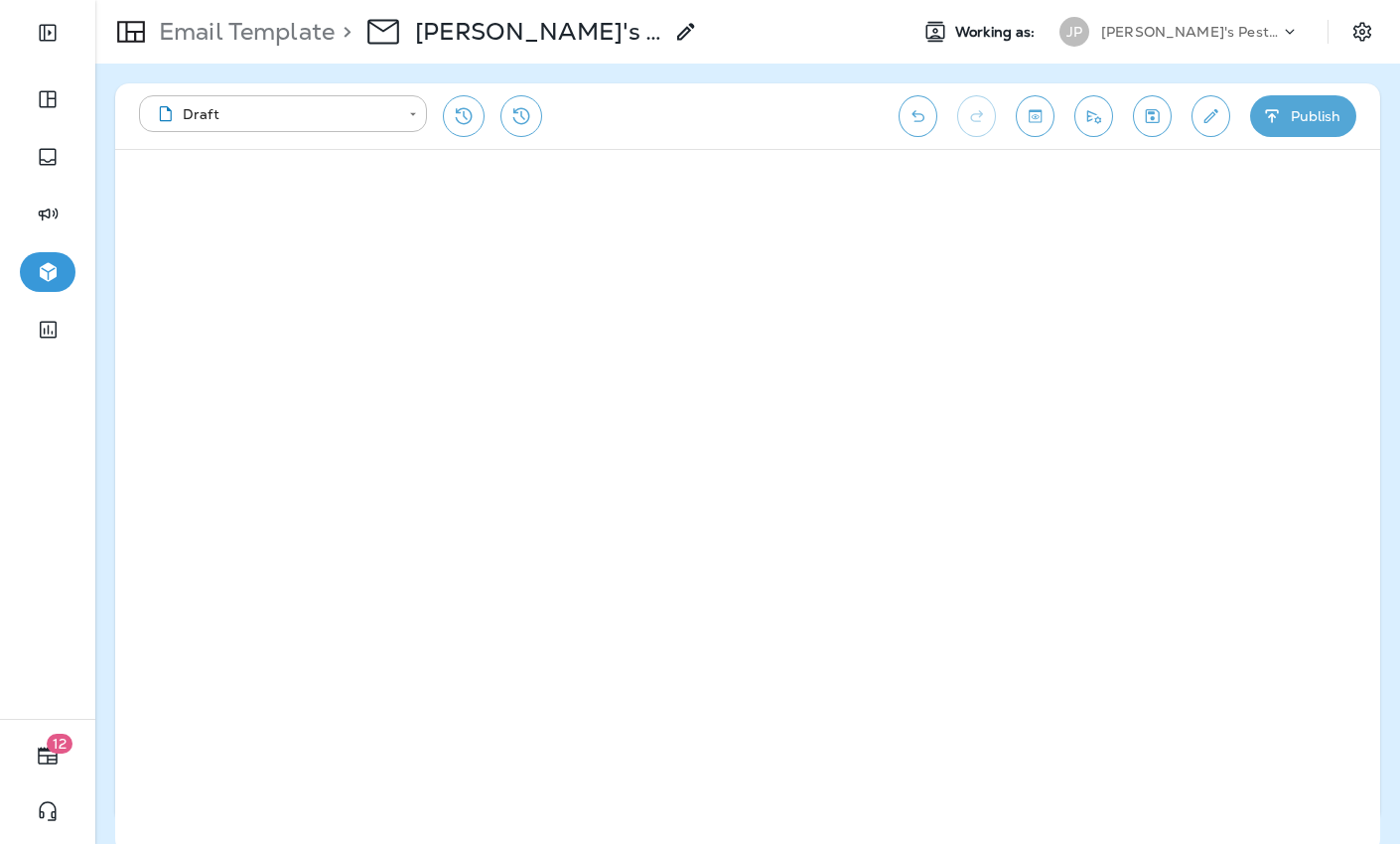 click on "Email Template" at bounding box center (242, 32) 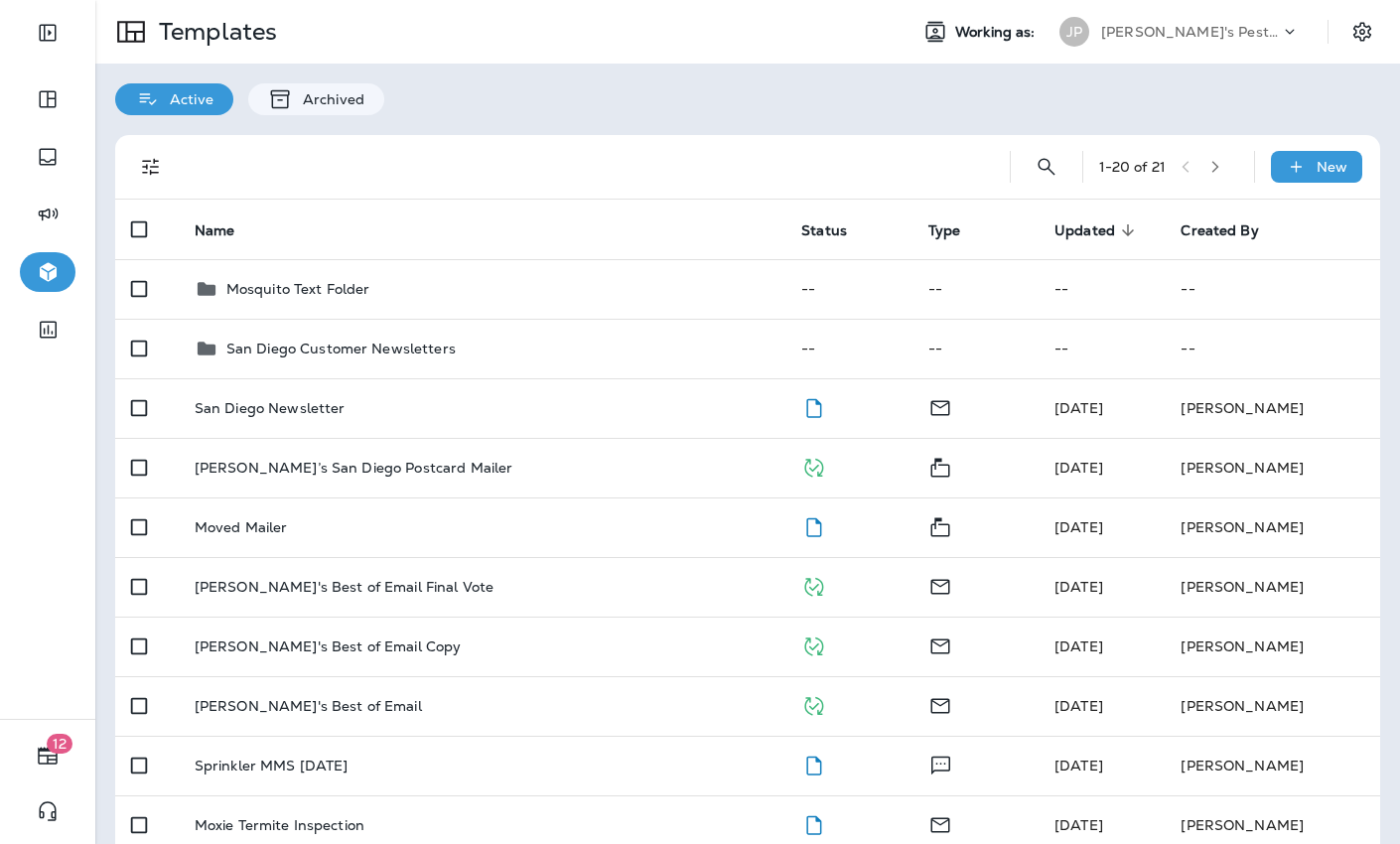 click on "Active Archived" at bounding box center (748, 89) 